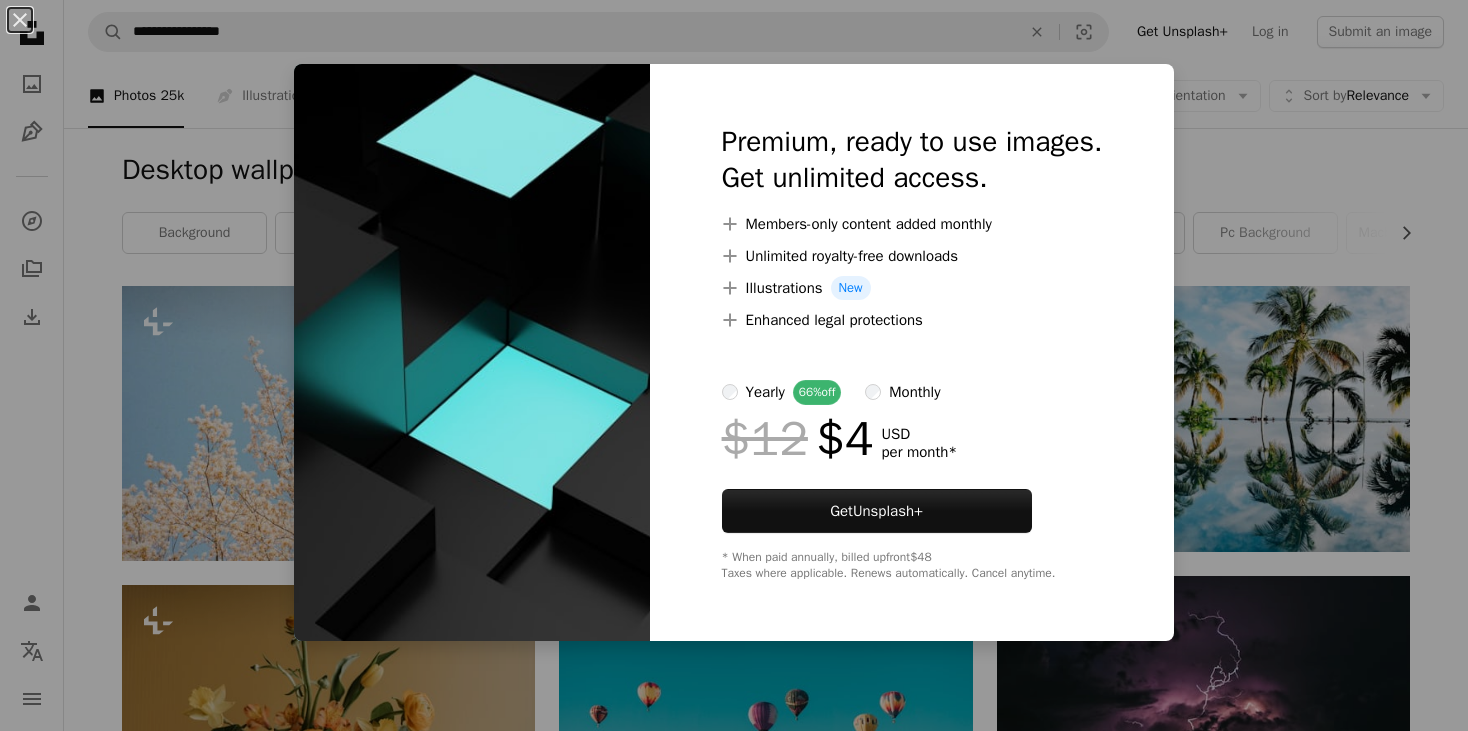 scroll, scrollTop: 2873, scrollLeft: 0, axis: vertical 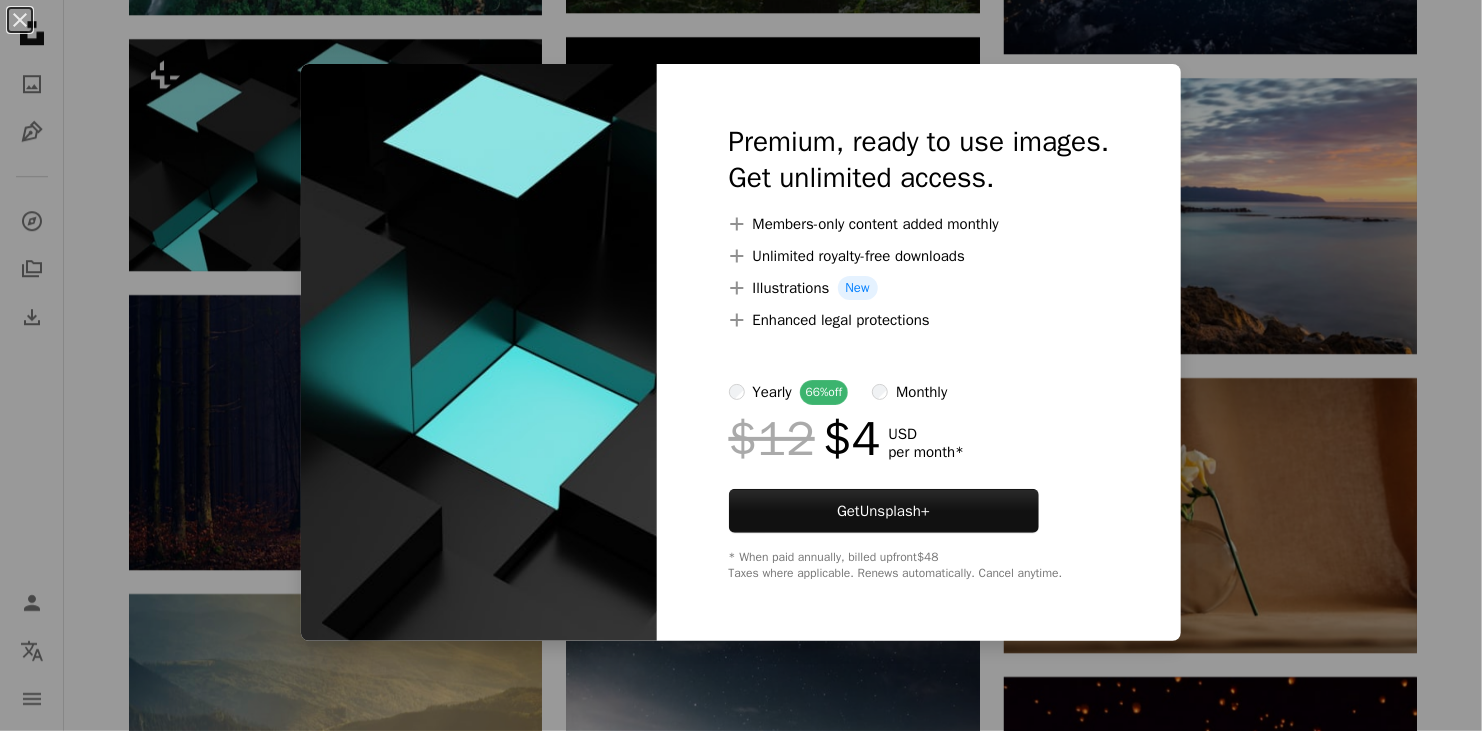 click on "An X shape Premium, ready to use images. Get unlimited access. A plus sign Members-only content added monthly A plus sign Unlimited royalty-free downloads A plus sign Illustrations  New A plus sign Enhanced legal protections yearly 66%  off monthly $12   $4 USD per month * Get  Unsplash+ * When paid annually, billed upfront  $48 Taxes where applicable. Renews automatically. Cancel anytime." at bounding box center (741, 365) 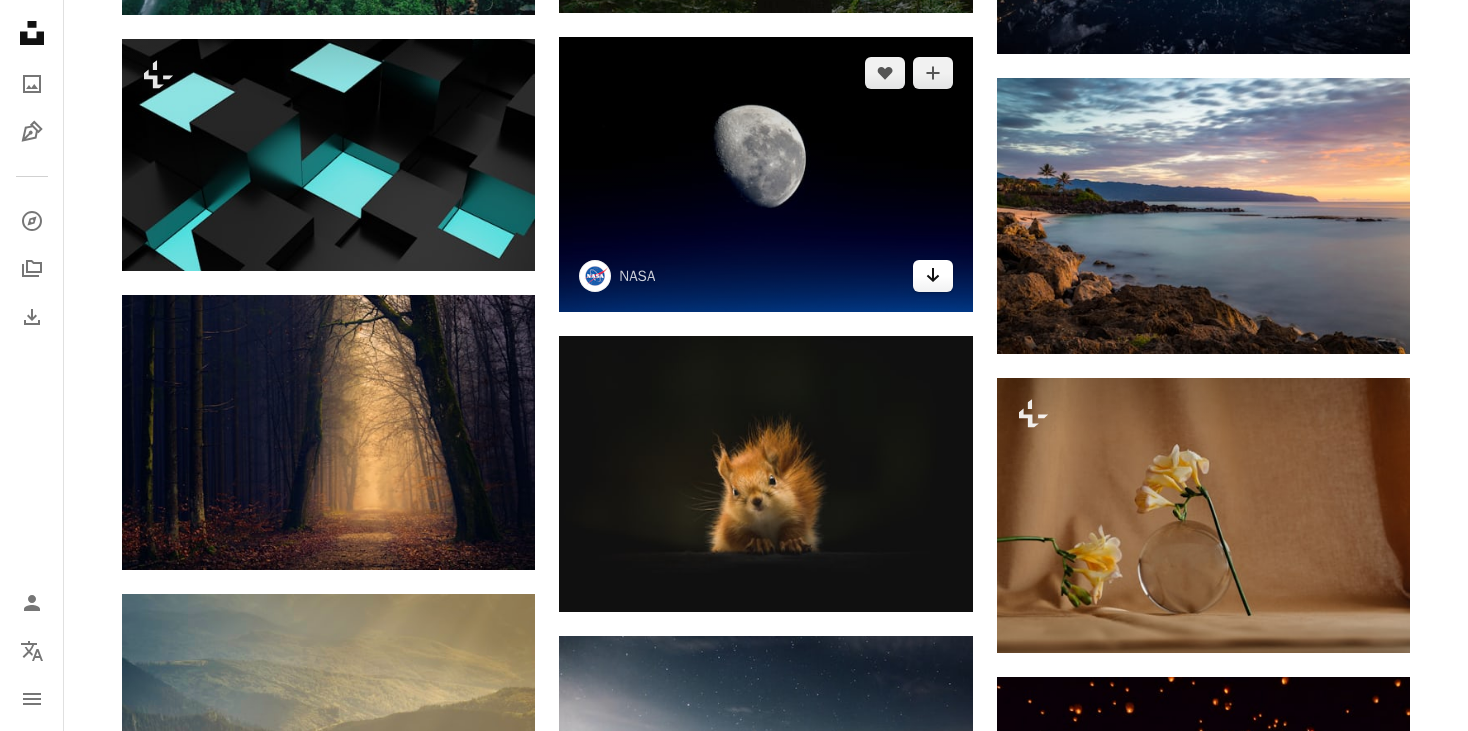 click on "Arrow pointing down" 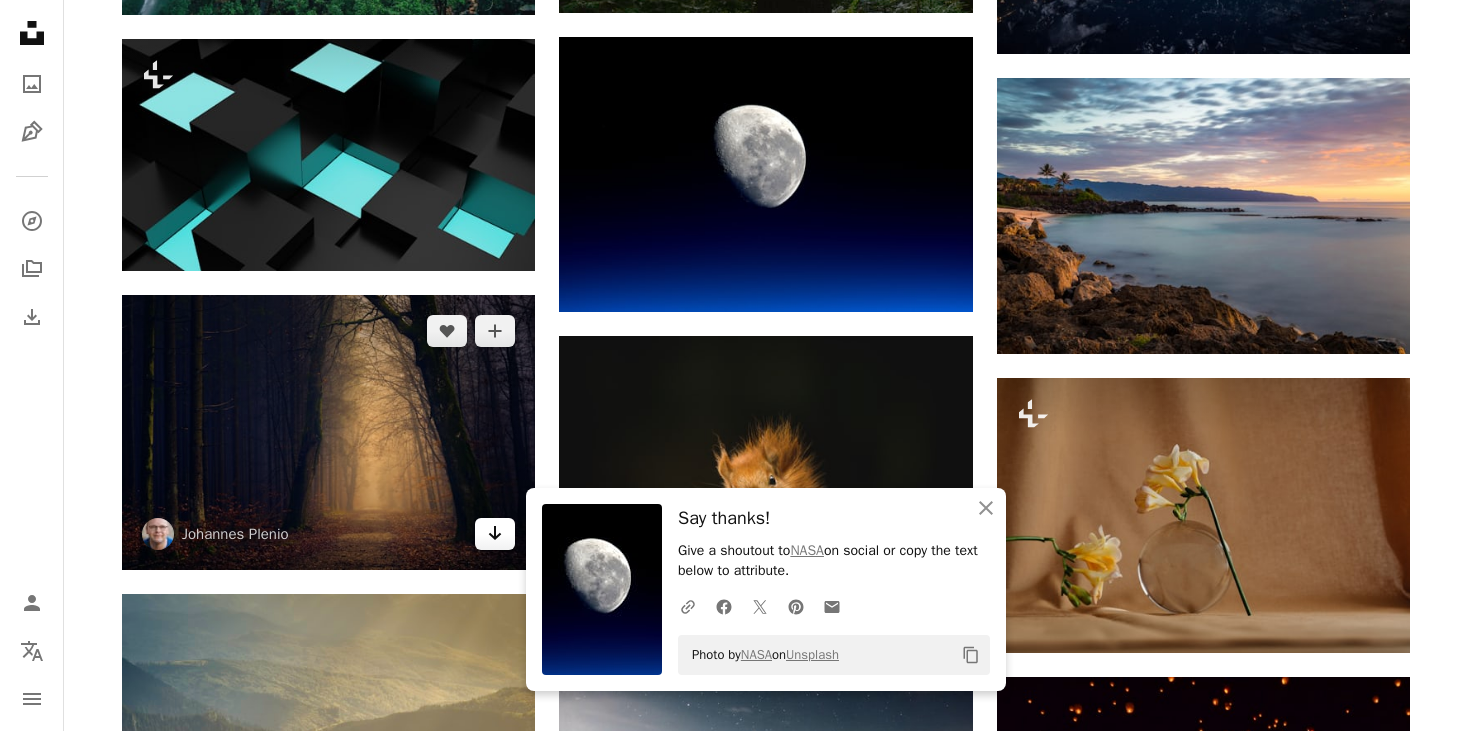 click on "Arrow pointing down" 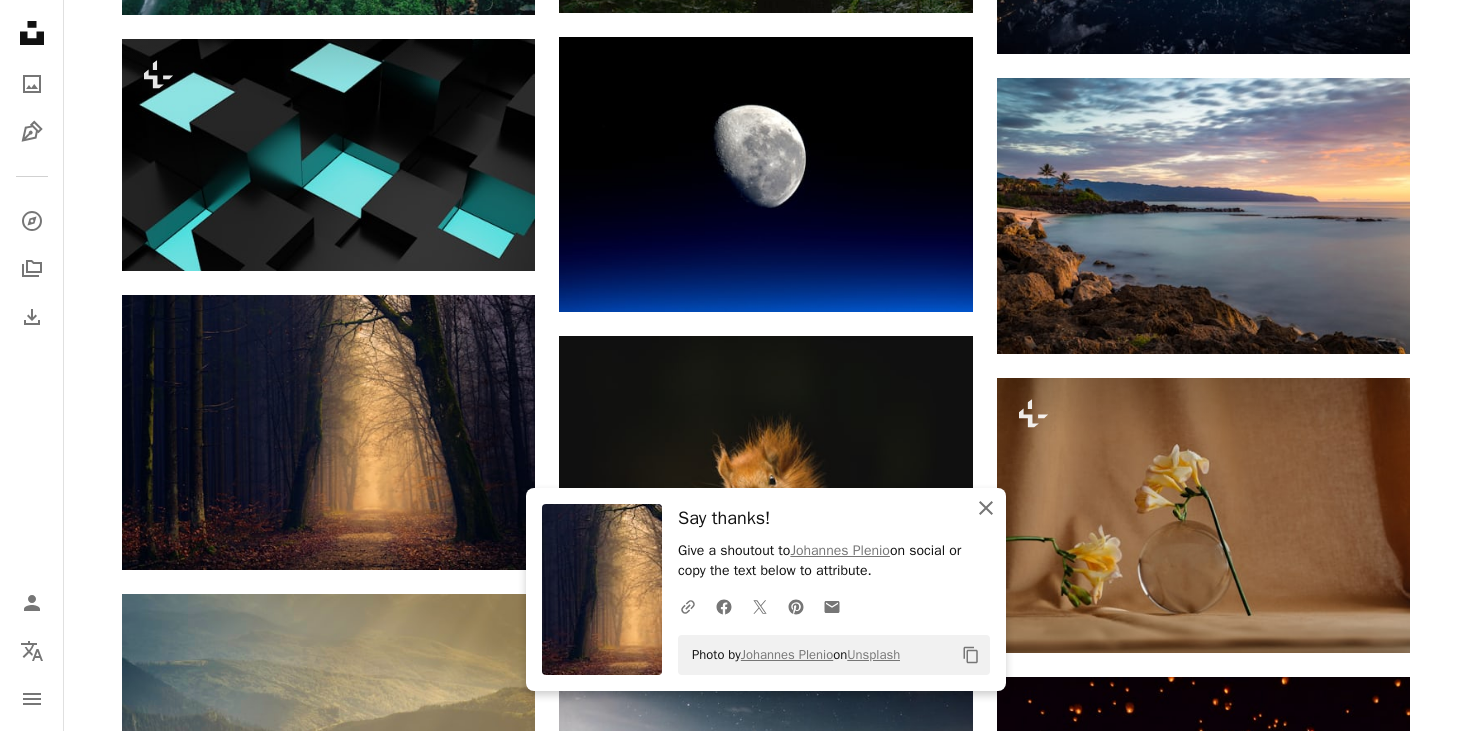 click 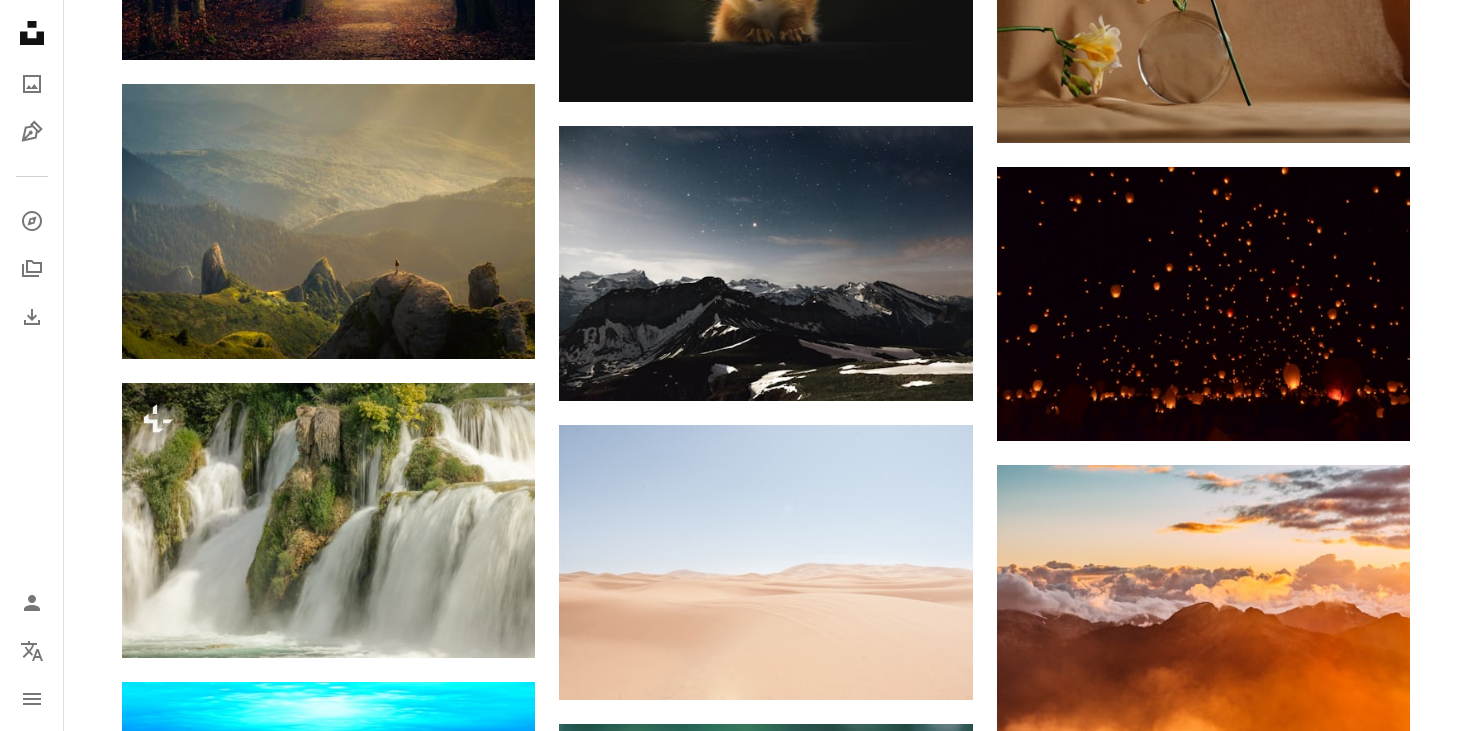 scroll, scrollTop: 3478, scrollLeft: 0, axis: vertical 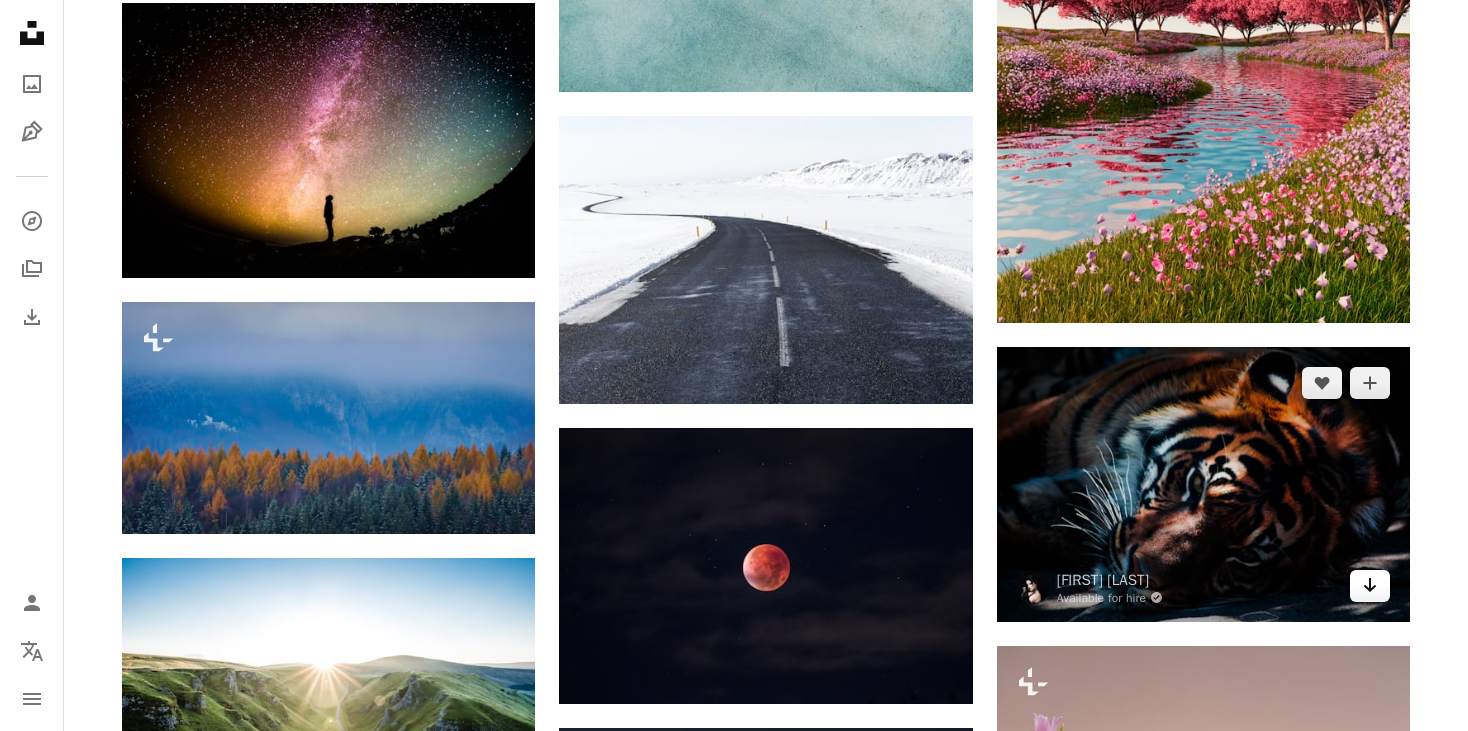 click on "Arrow pointing down" 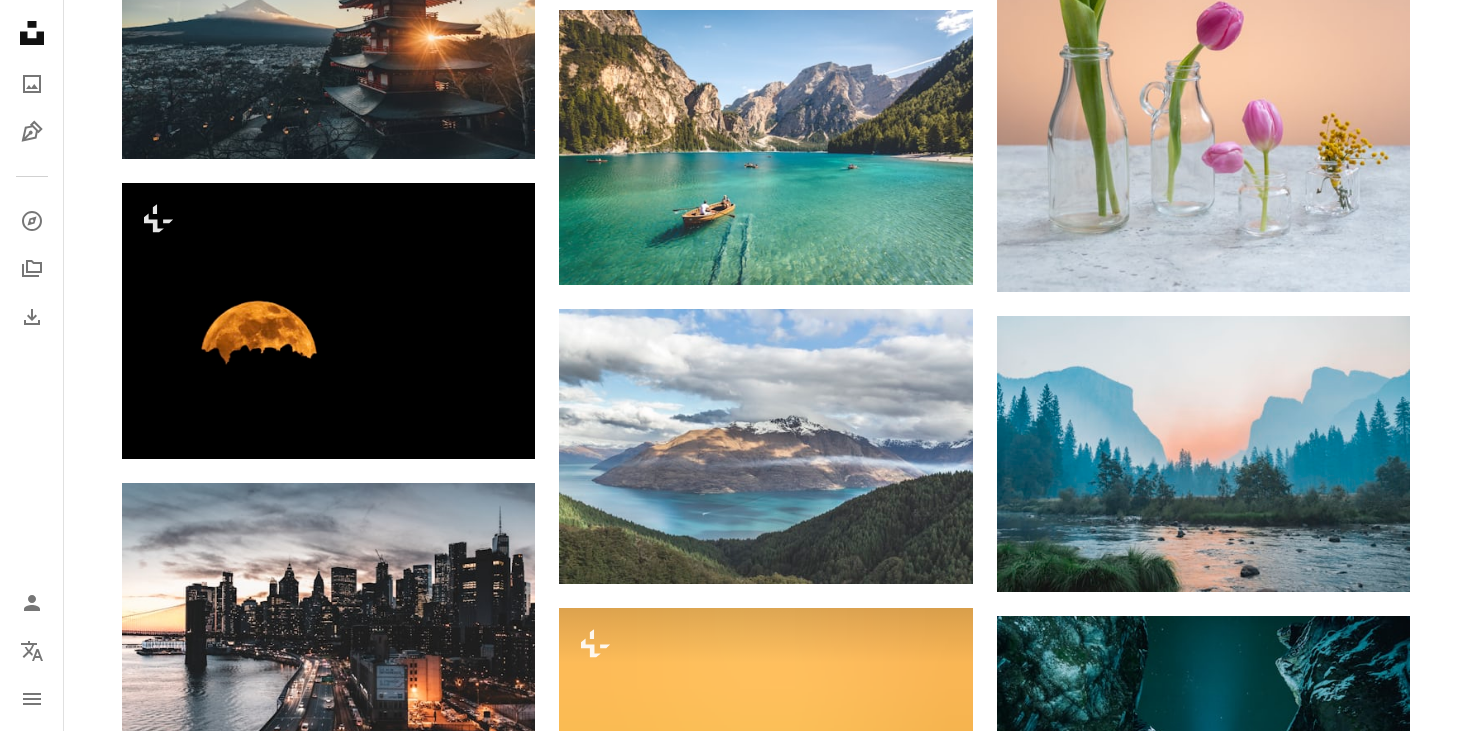 scroll, scrollTop: 6699, scrollLeft: 0, axis: vertical 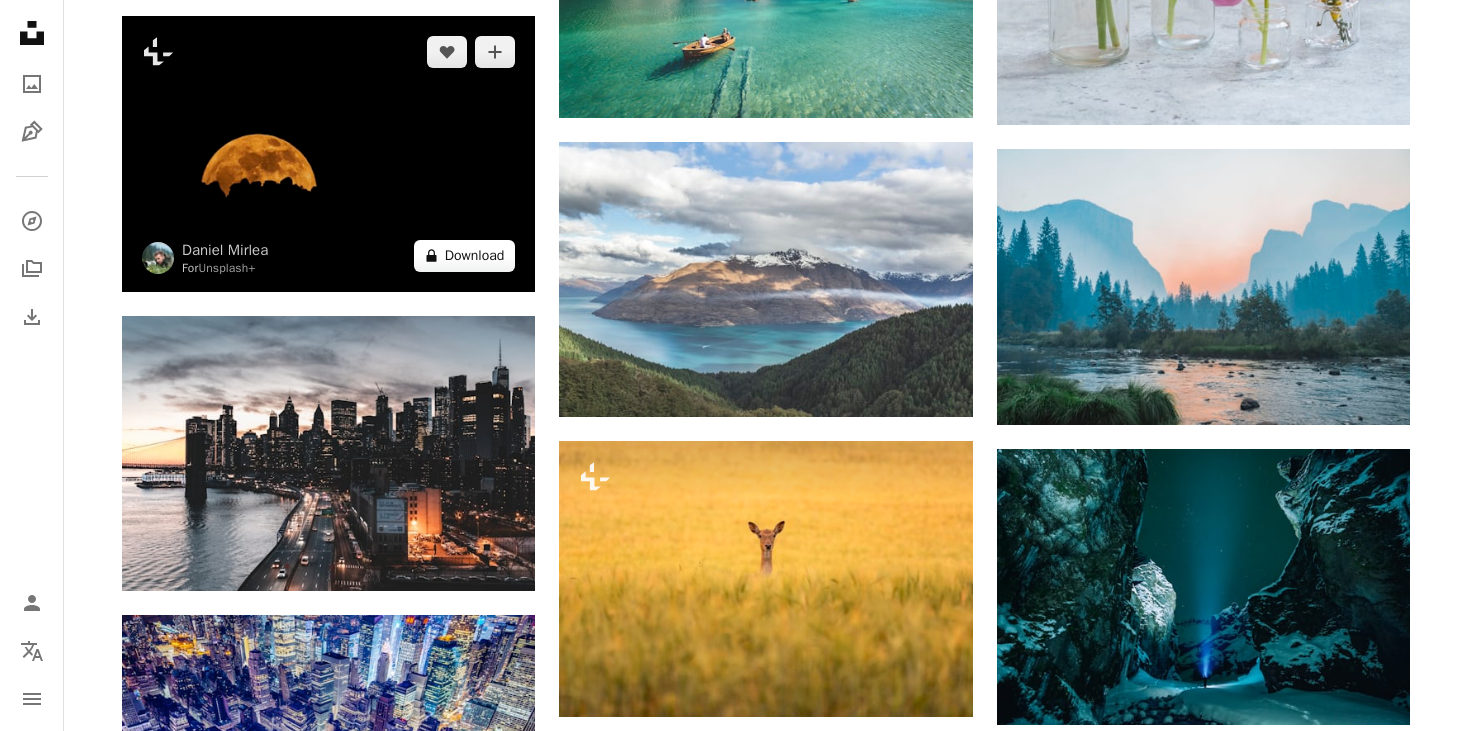 click on "A lock Download" at bounding box center (465, 256) 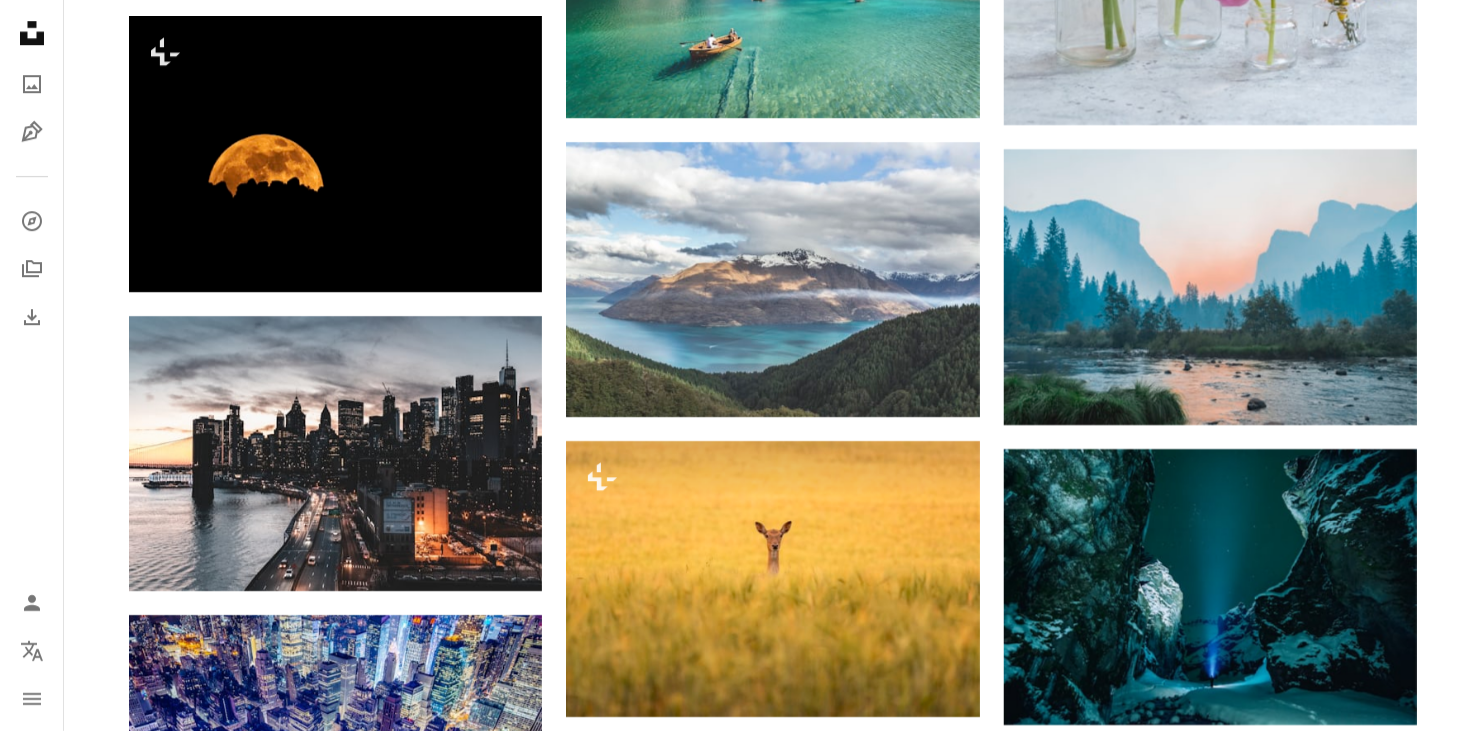 click on "An X shape Premium, ready to use images. Get unlimited access. A plus sign Members-only content added monthly A plus sign Unlimited royalty-free downloads A plus sign Illustrations  New A plus sign Enhanced legal protections yearly 66%  off monthly $12   $4 USD per month * Get  Unsplash+ * When paid annually, billed upfront  $48 Taxes where applicable. Renews automatically. Cancel anytime." at bounding box center [741, 4095] 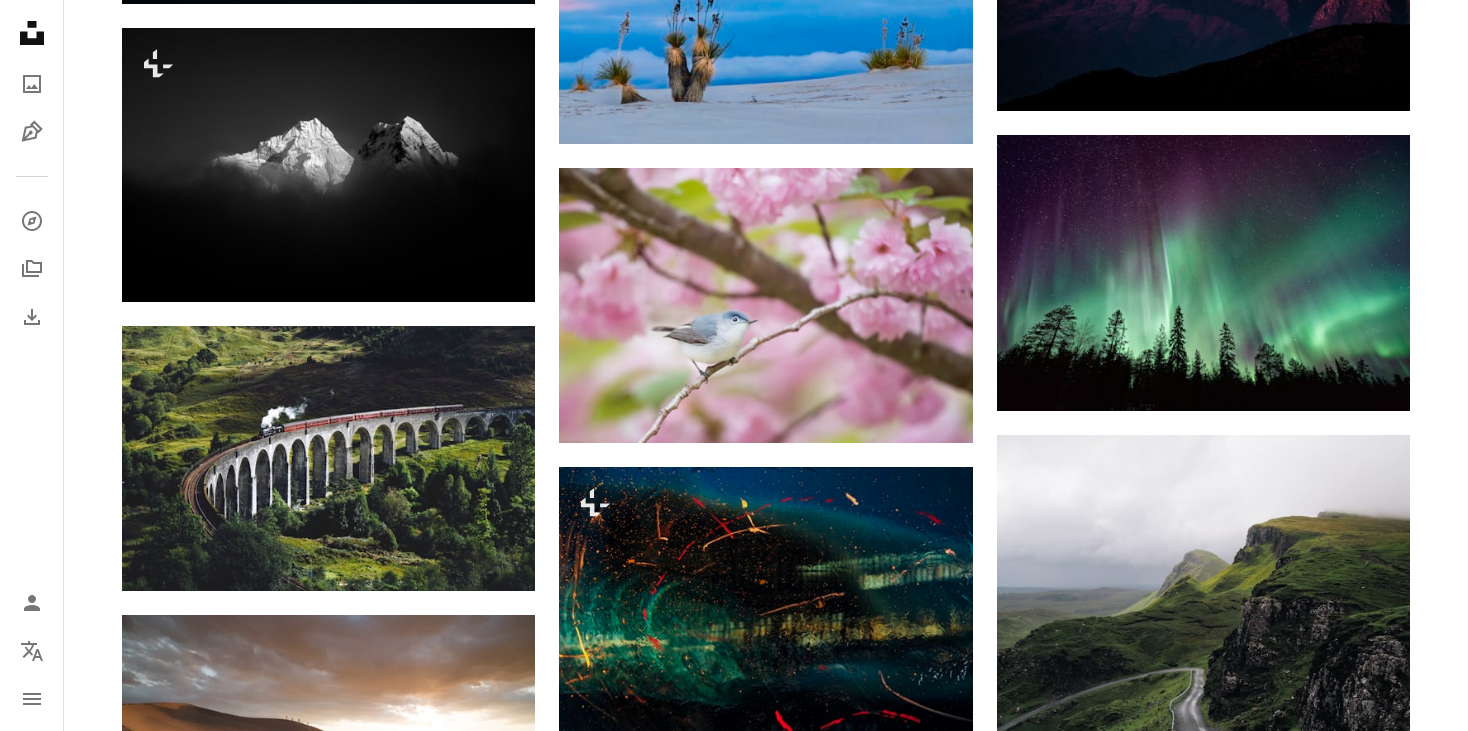 scroll, scrollTop: 7908, scrollLeft: 0, axis: vertical 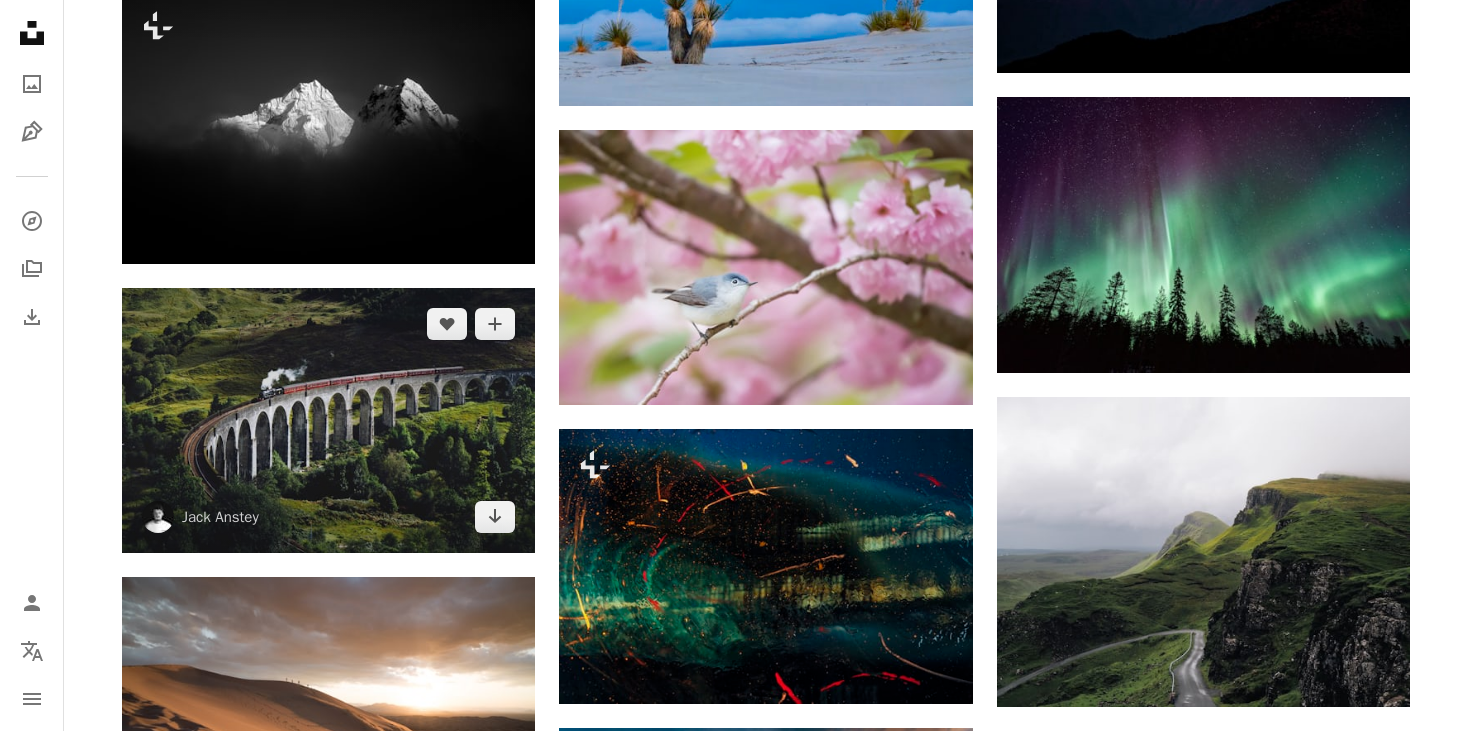 click at bounding box center [328, 420] 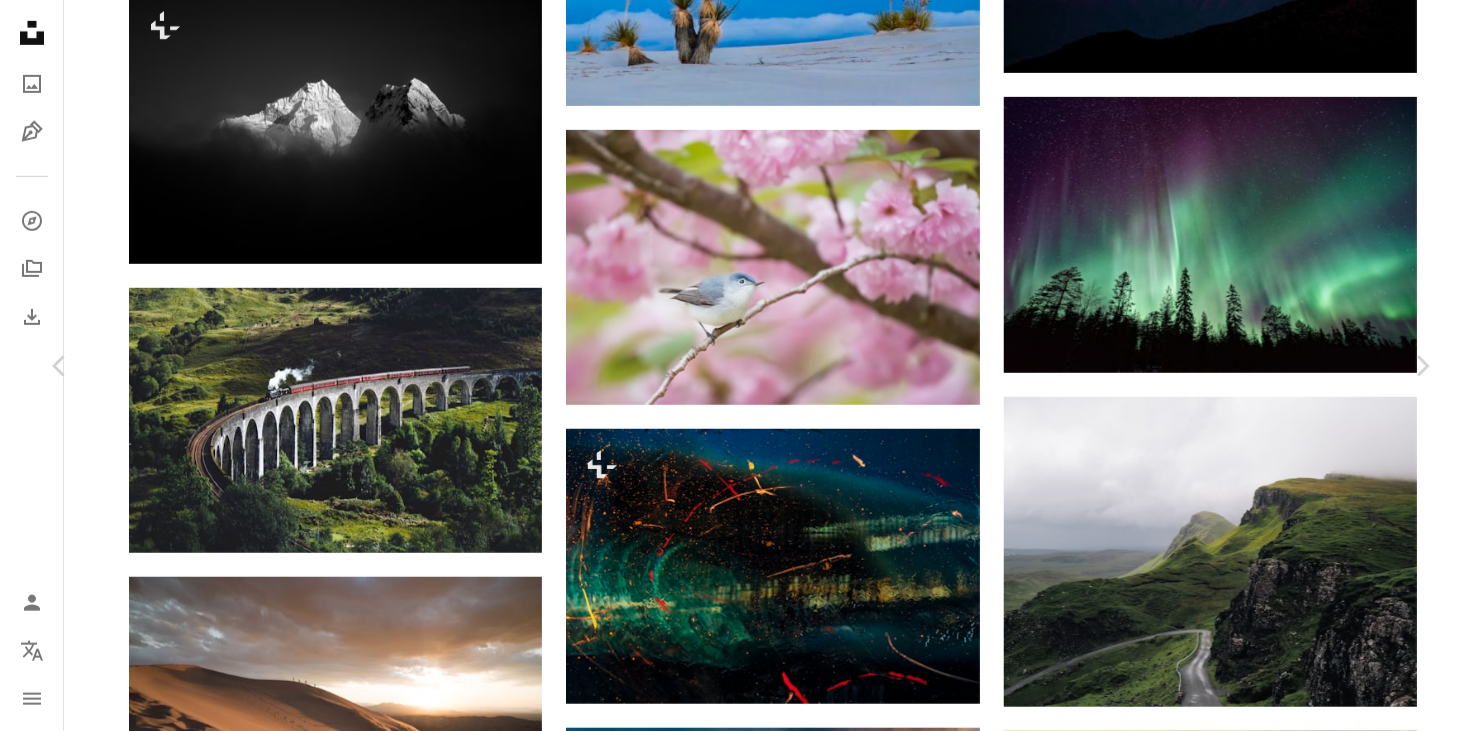 click on "Download free" at bounding box center [1233, 4557] 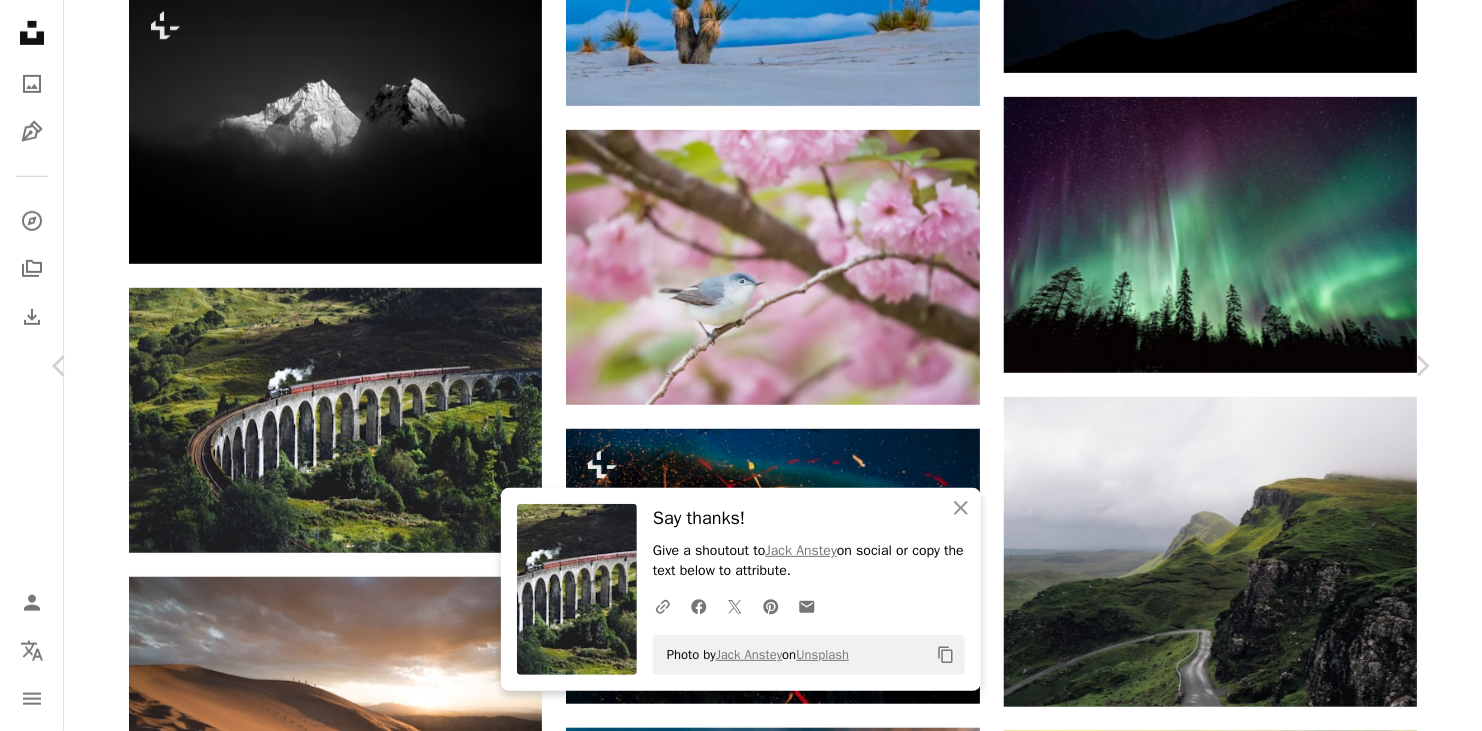 click on "An X shape Chevron left Chevron right Squarespace simplifies everything—from setup to management to marketing. Get Started An X shape Close Say thanks! Give a shoutout to  [FIRST] [LAST]  on social or copy the text below to attribute. A URL sharing icon (chains) Facebook icon X (formerly Twitter) icon Pinterest icon An envelope Photo by  [FIRST] [LAST]  on  Unsplash
Copy content [FIRST] [LAST] [USERNAME] A heart A plus sign Download free Chevron down Zoom in Views 53,266,309 Downloads 728,814 Featured in Photos ,  Travel ,  Wallpapers A forward-right arrow Share Info icon Info More Actions [FIRST] [LAST] A map marker [LOCATION], [LOCATION], [COUNTRY] Calendar outlined Published on  [DATE] Camera SONY, ILCE-7 Safety Free to use under the  Unsplash License mountains green trees train bridge scotland harry potter speed fields steam steam train chromebook wallpaper viaduct [LOCATION] [LOCATION] tren wallpaper background forest land Free images  |  Save 20% with code UNSPLASH20" at bounding box center [741, 4875] 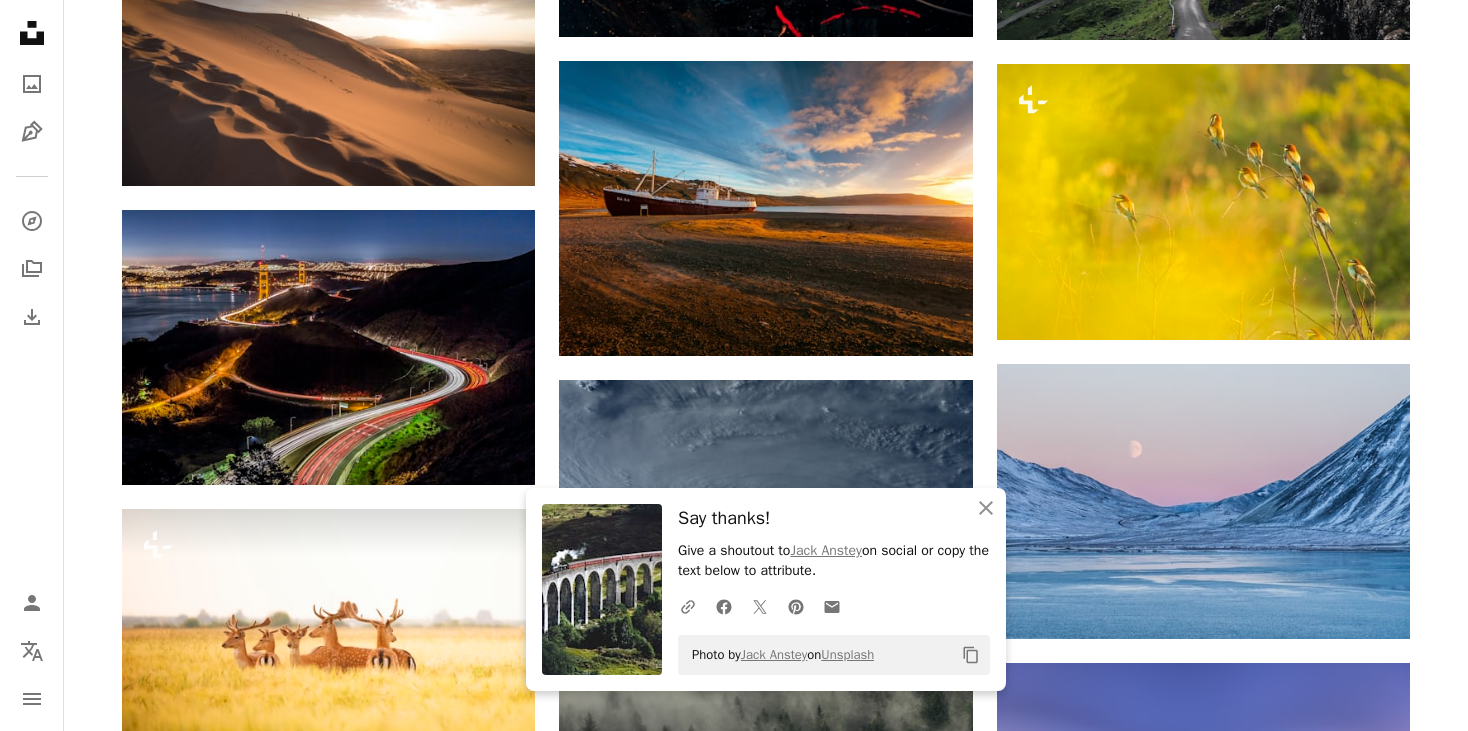 scroll, scrollTop: 8642, scrollLeft: 0, axis: vertical 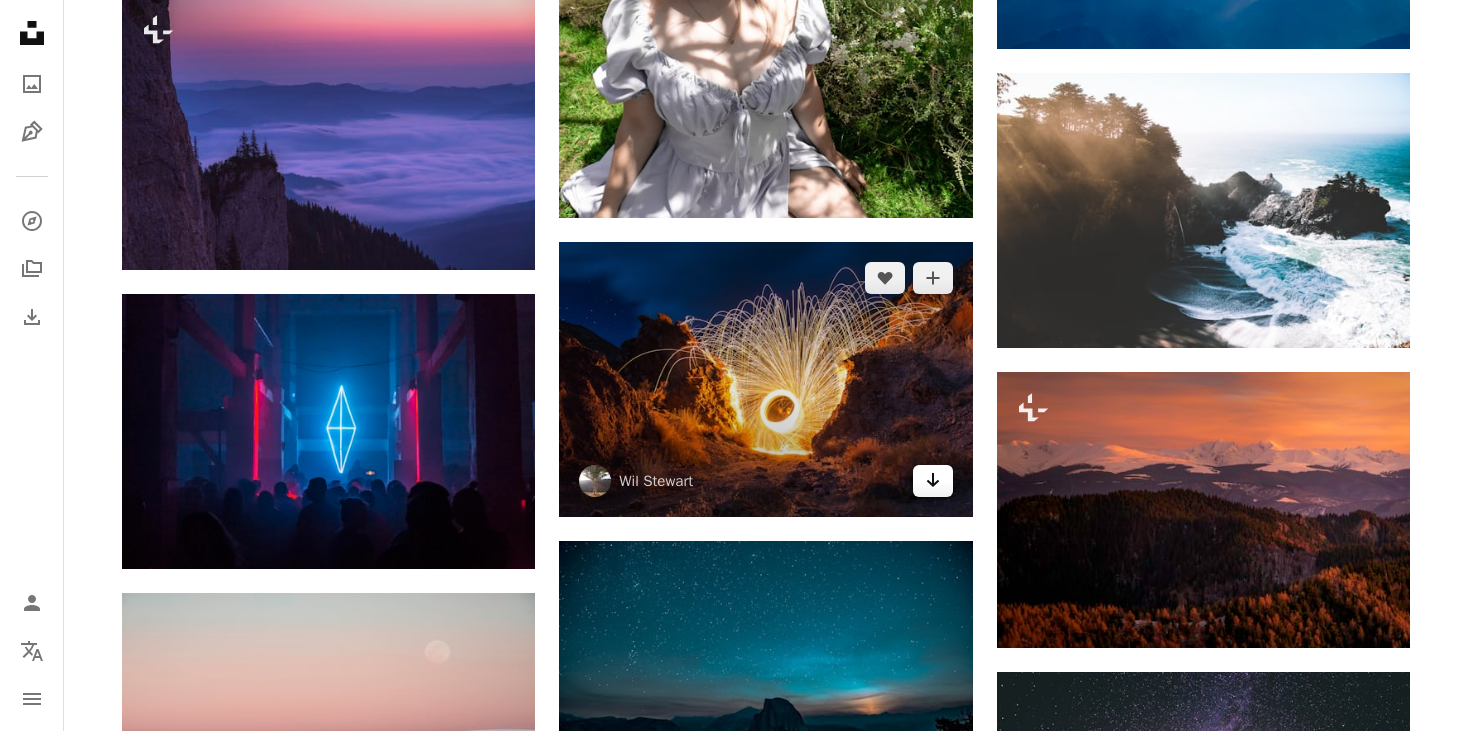 click on "Arrow pointing down" 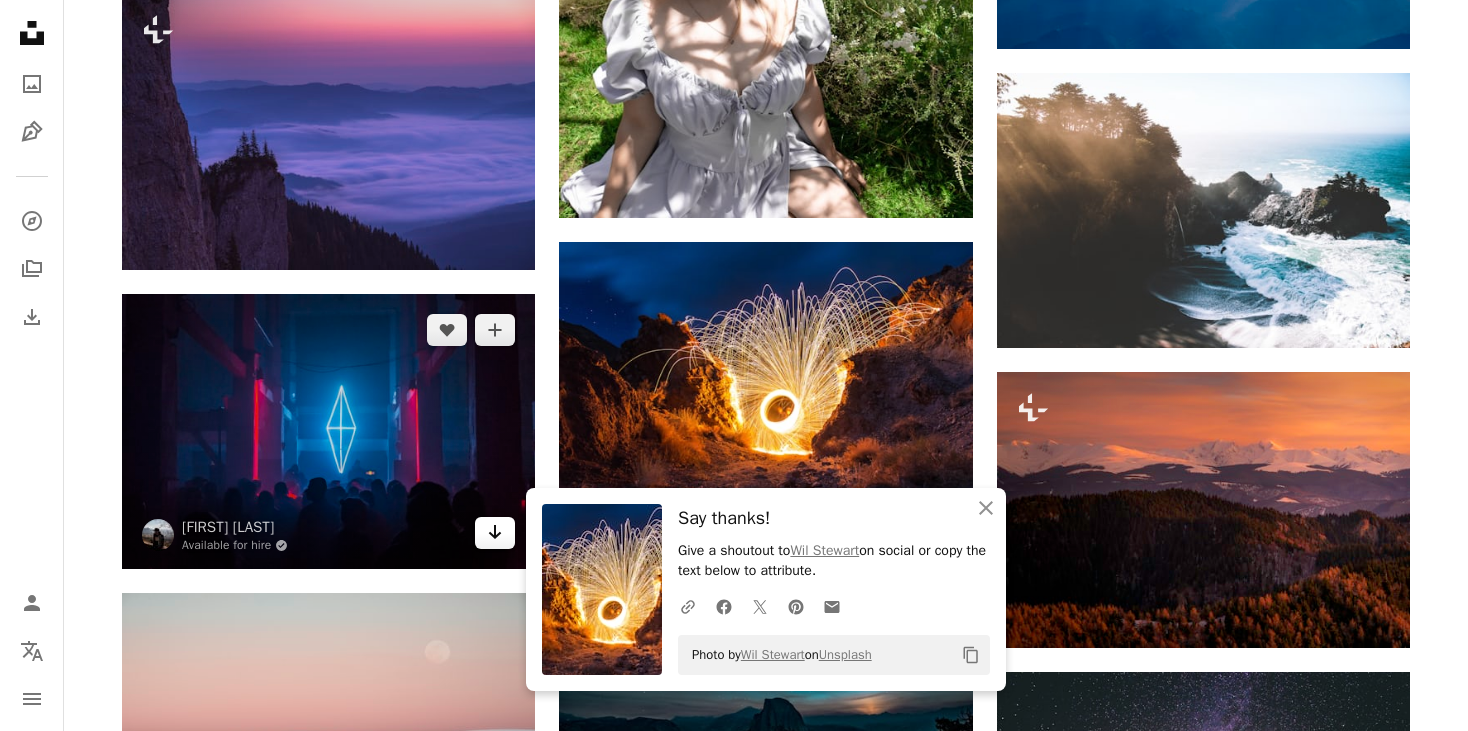 click on "Arrow pointing down" 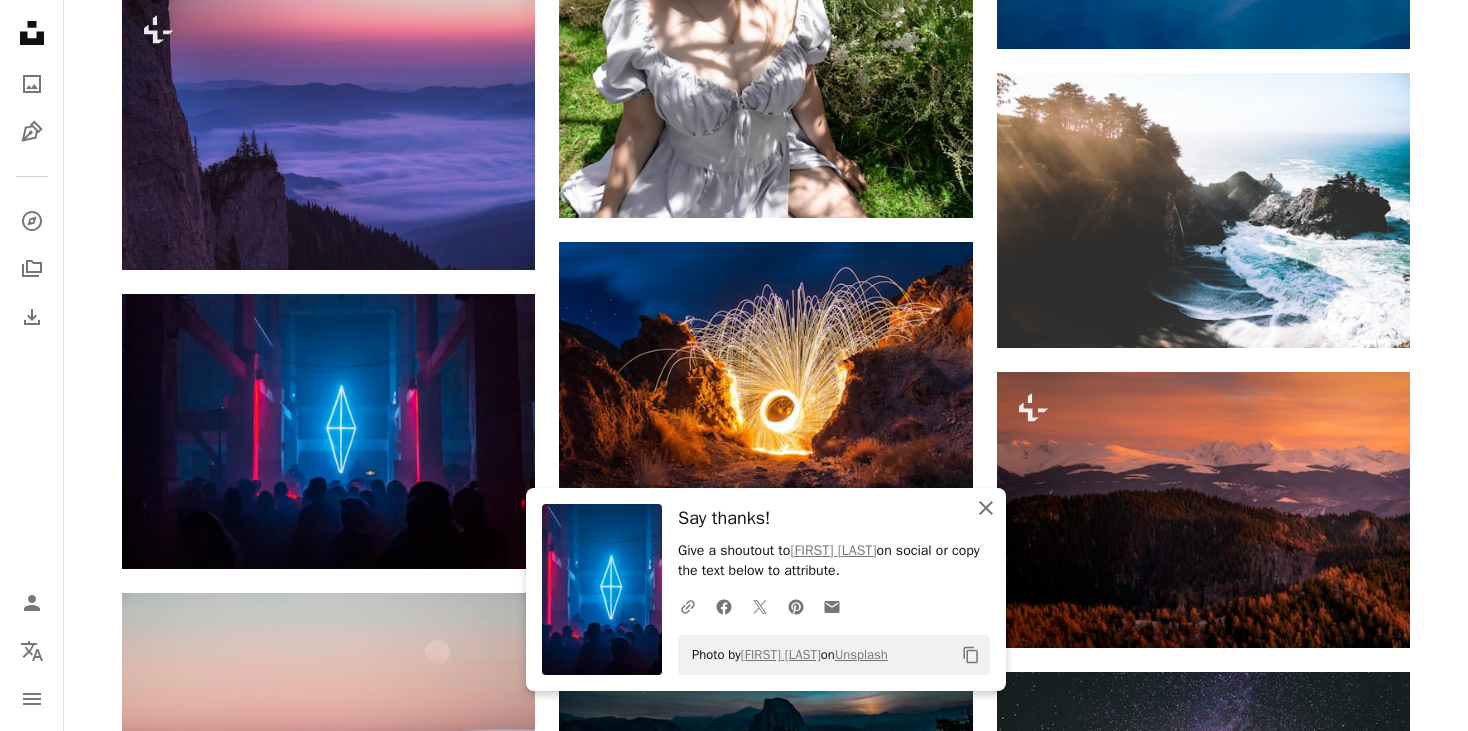 click 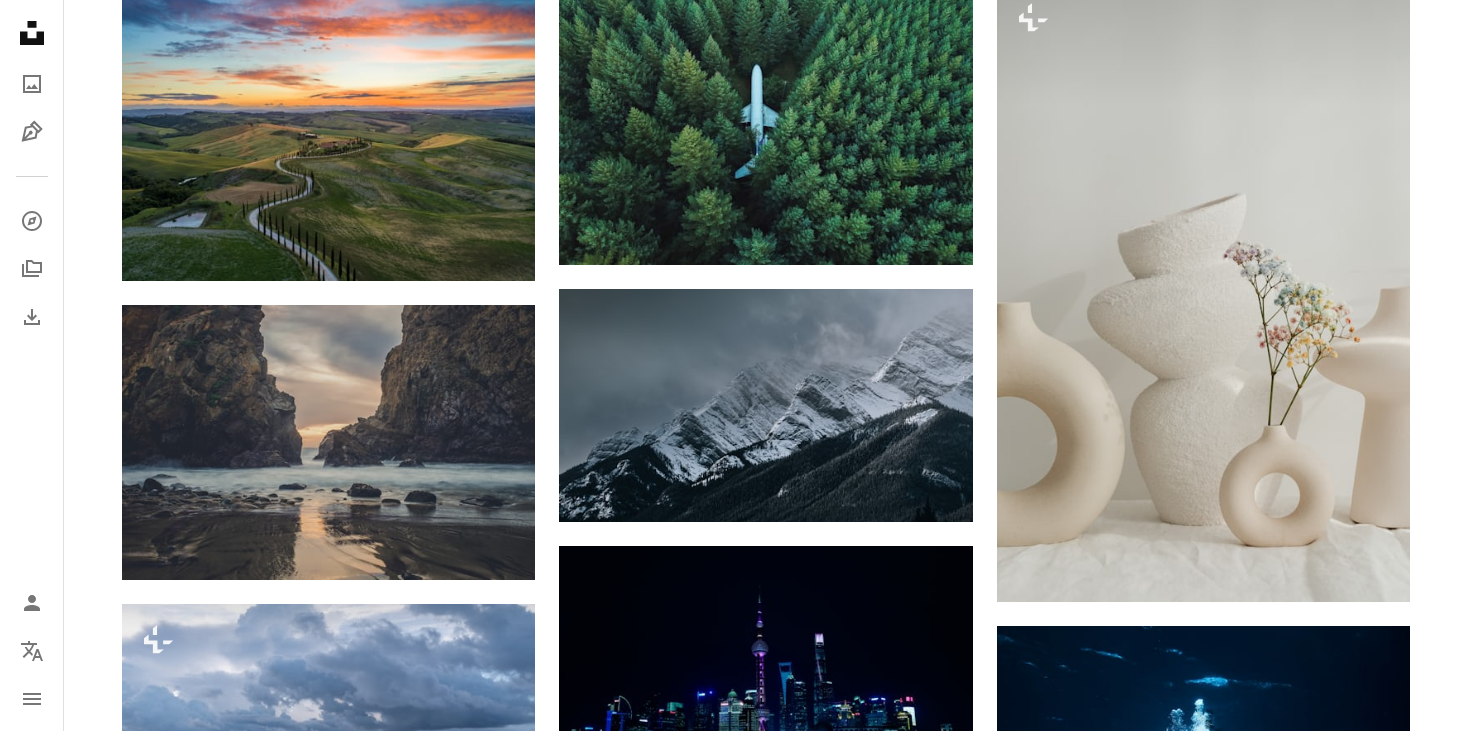 scroll, scrollTop: 14364, scrollLeft: 0, axis: vertical 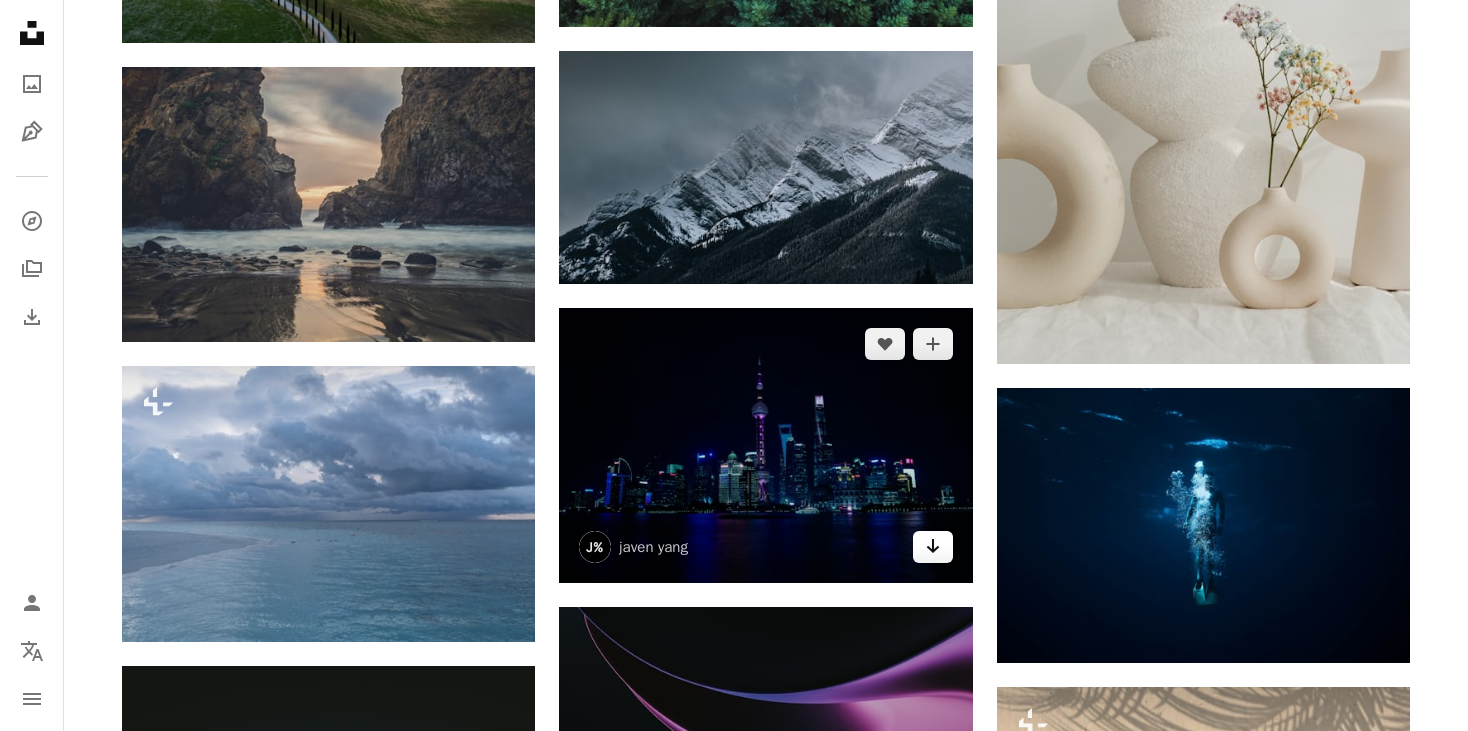 click on "Arrow pointing down" 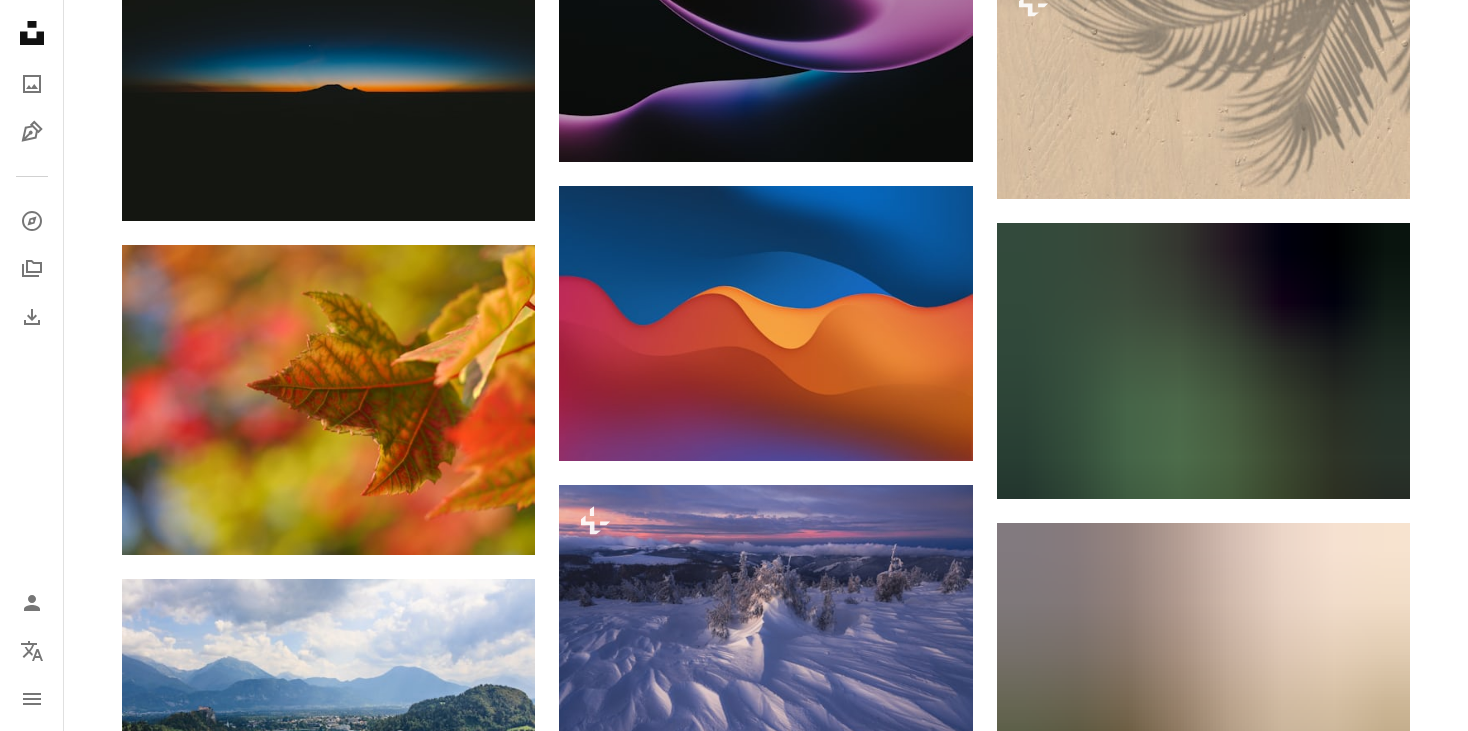 scroll, scrollTop: 15041, scrollLeft: 0, axis: vertical 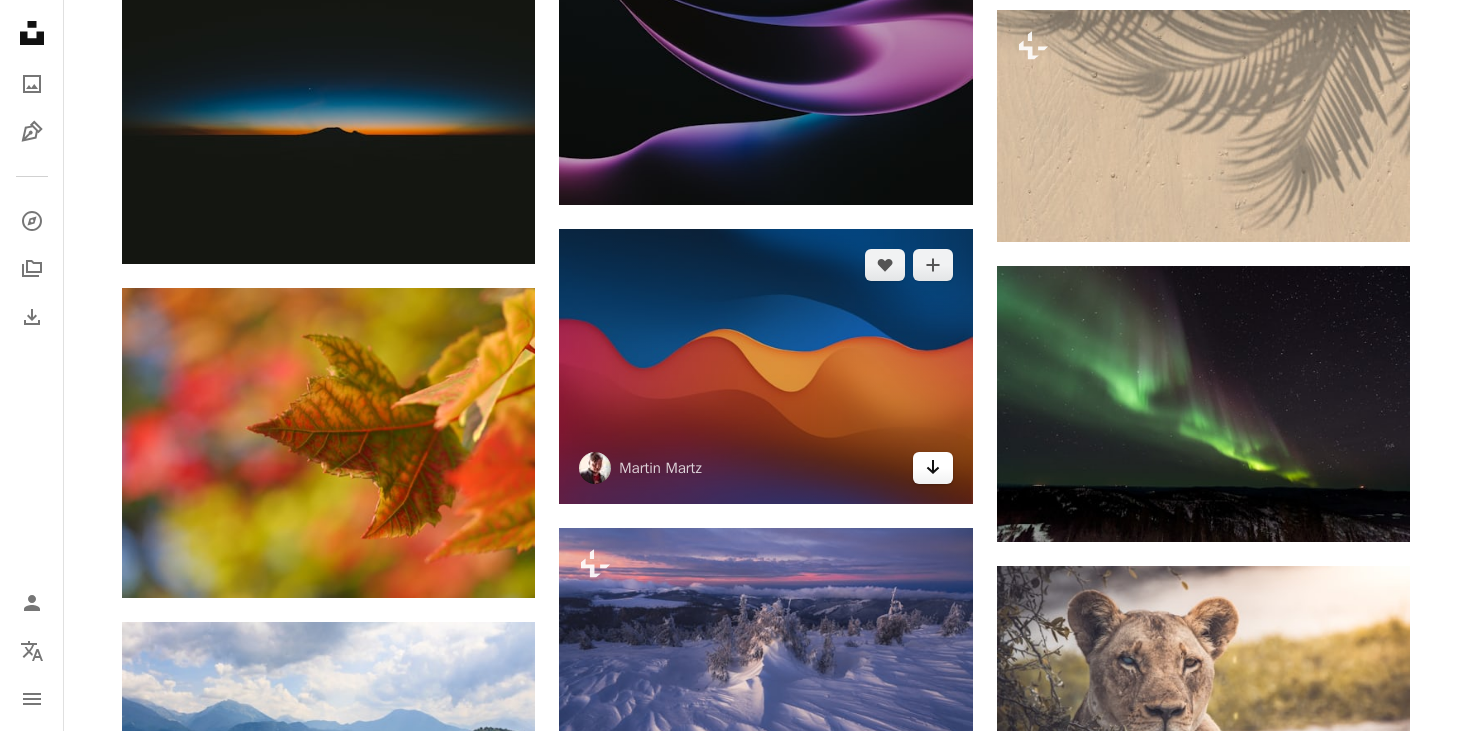 click 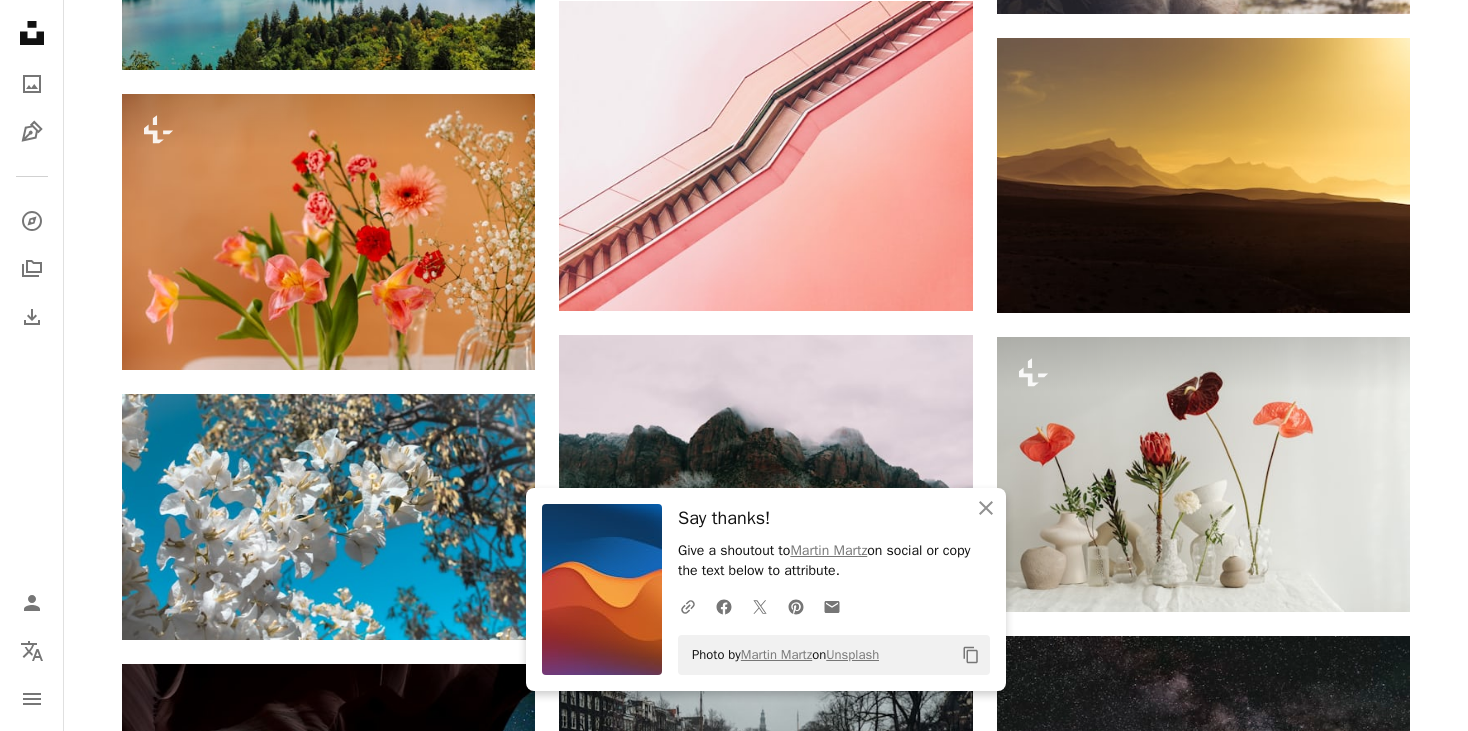 scroll, scrollTop: 16091, scrollLeft: 0, axis: vertical 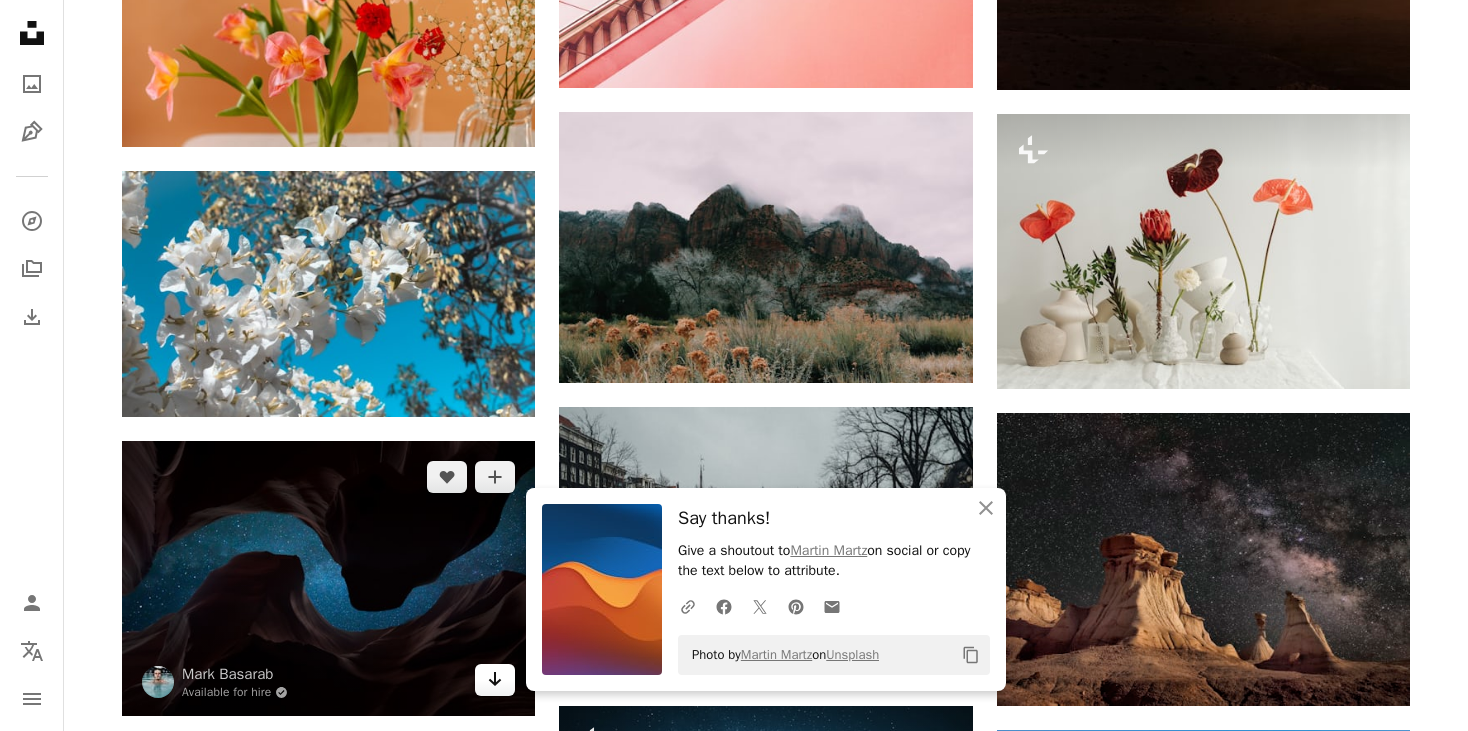 click on "Arrow pointing down" 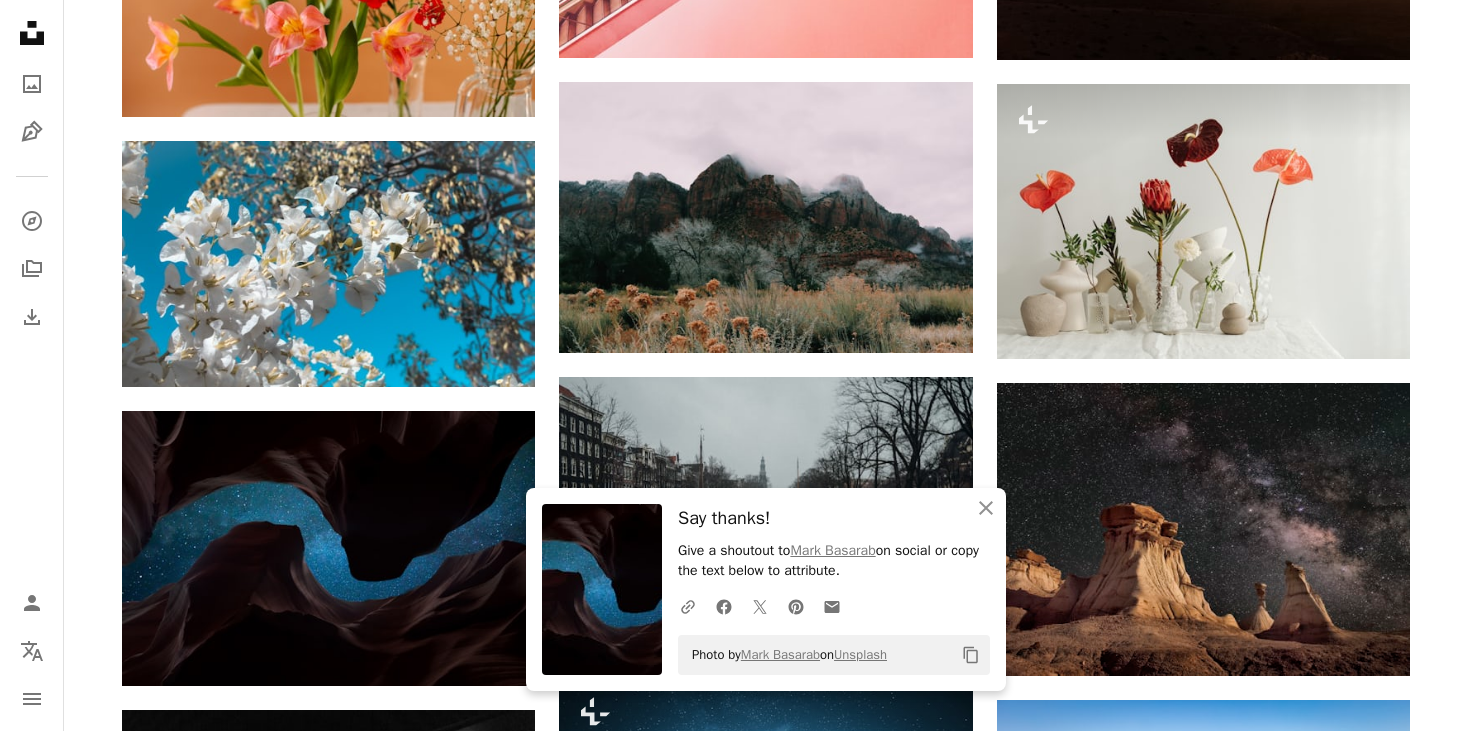 scroll, scrollTop: 16131, scrollLeft: 0, axis: vertical 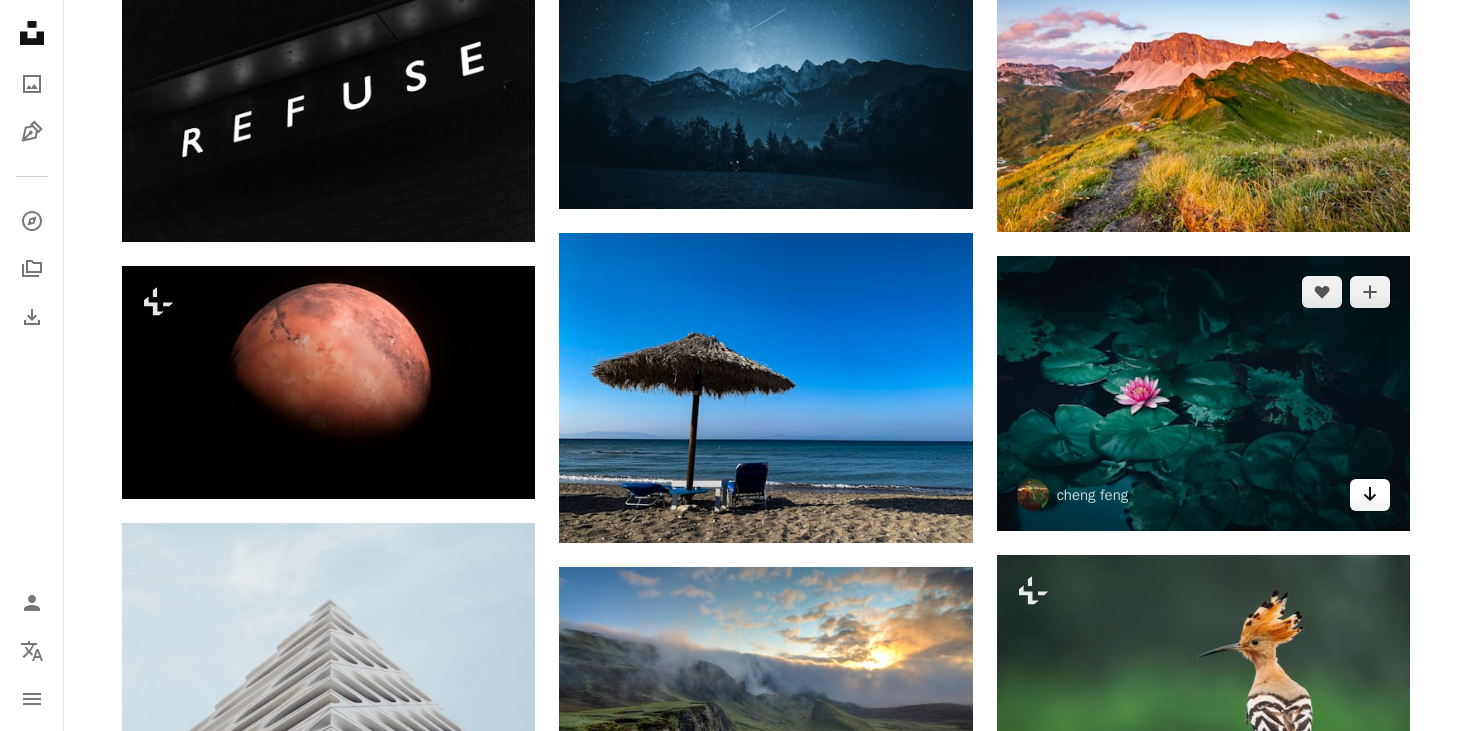 click on "Arrow pointing down" 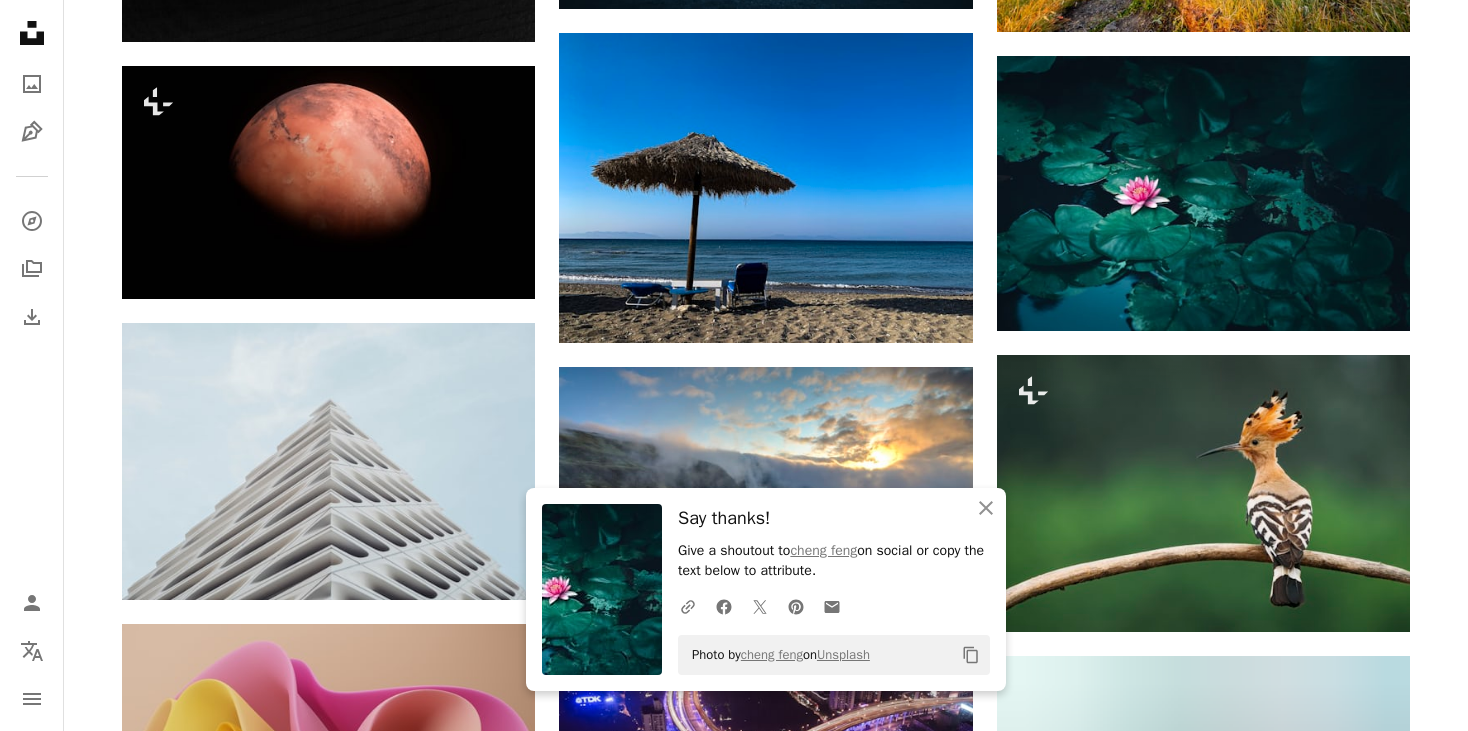 scroll, scrollTop: 17237, scrollLeft: 0, axis: vertical 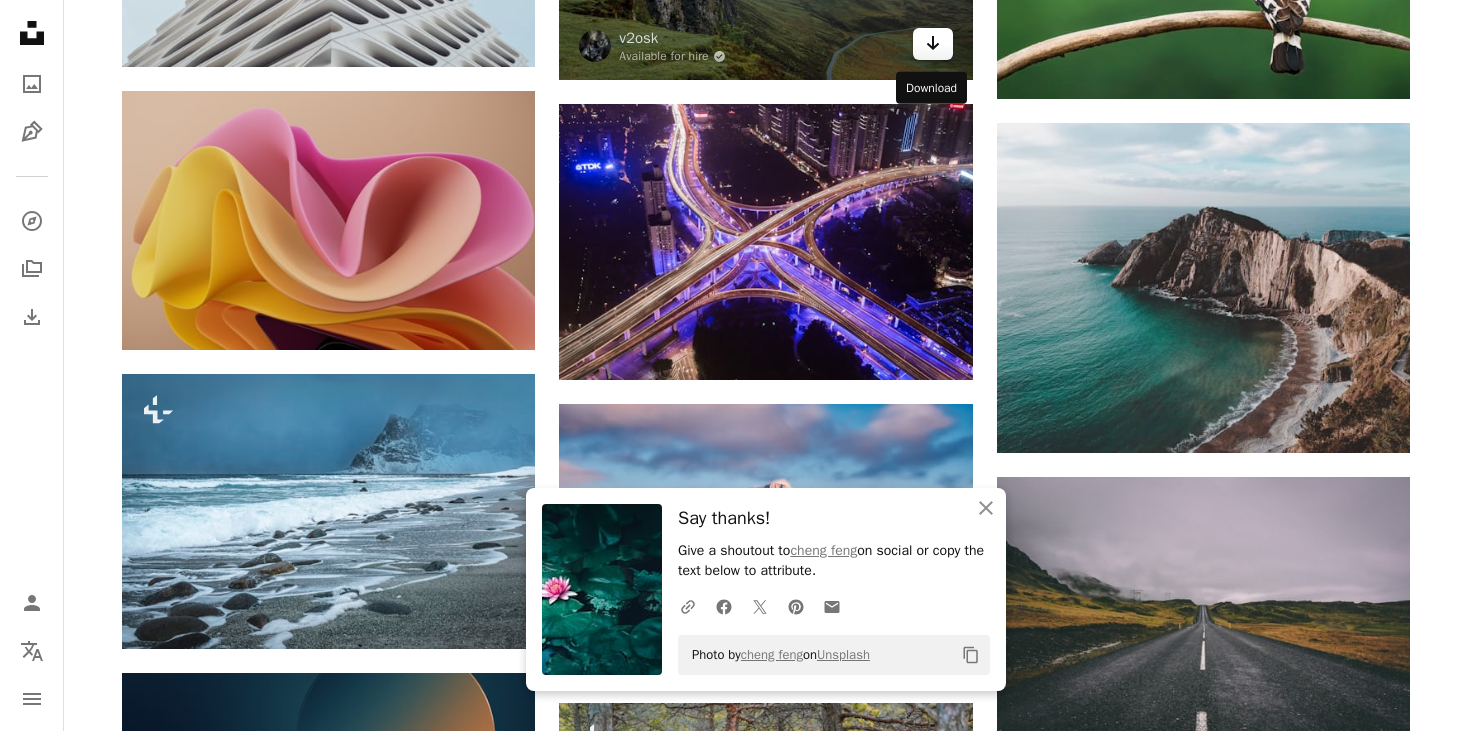 click on "Arrow pointing down" 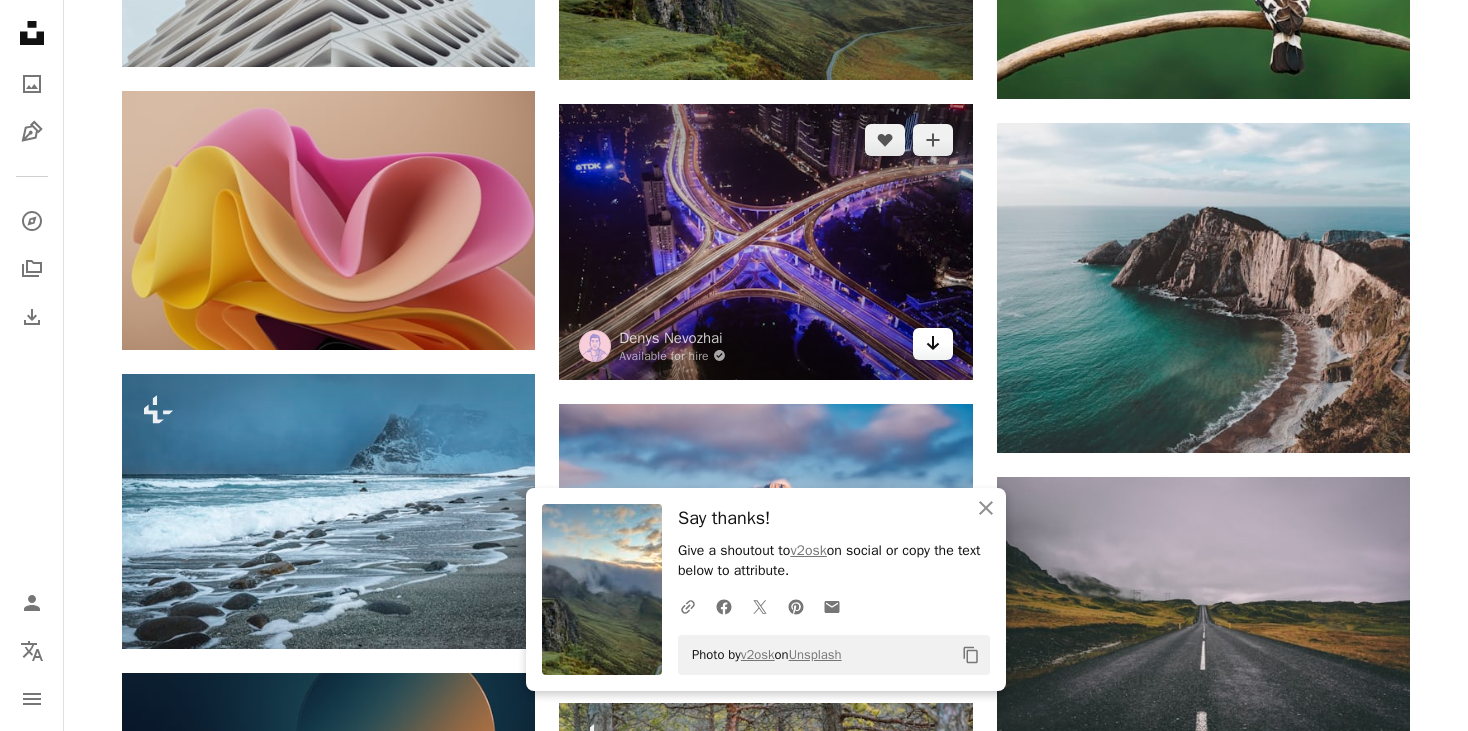 click on "Arrow pointing down" at bounding box center (933, 344) 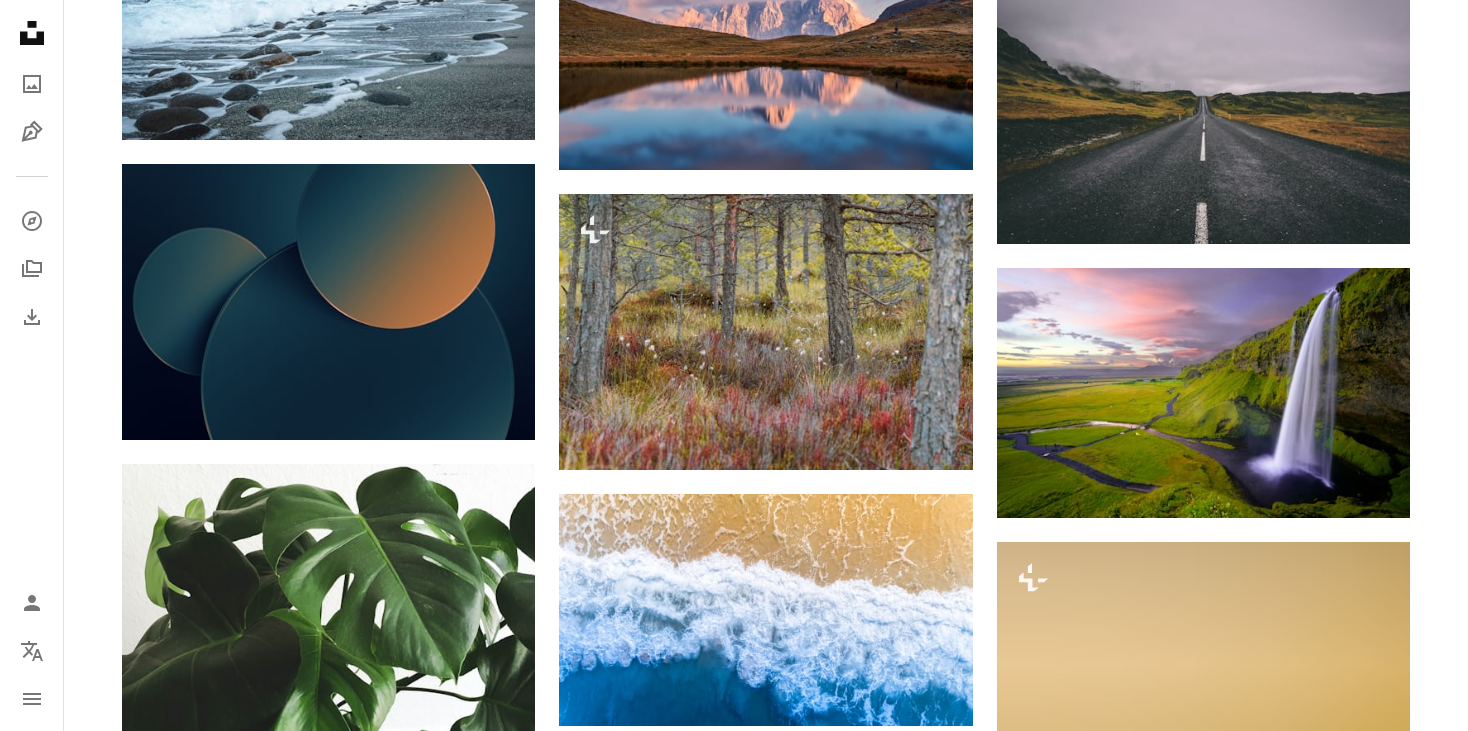 scroll, scrollTop: 18117, scrollLeft: 0, axis: vertical 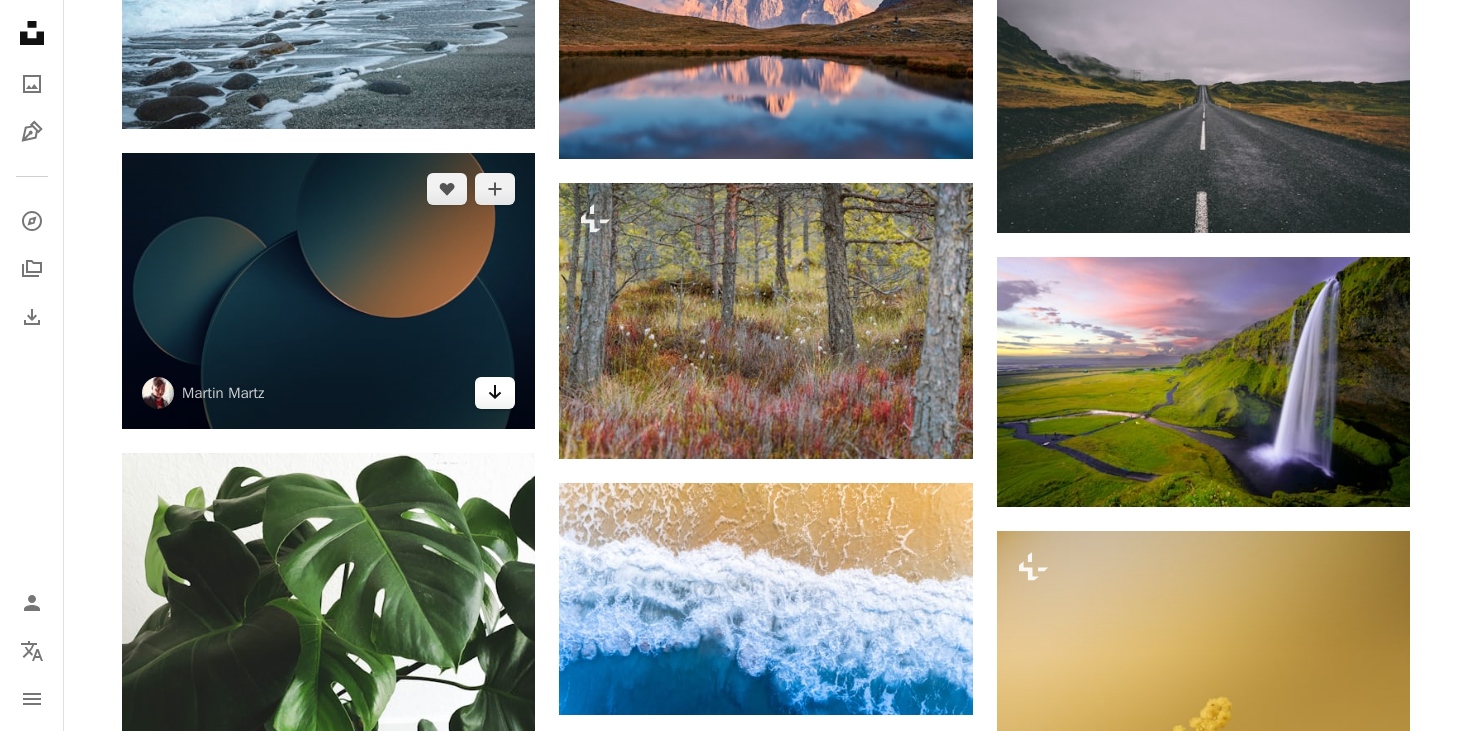 click on "Arrow pointing down" at bounding box center (495, 393) 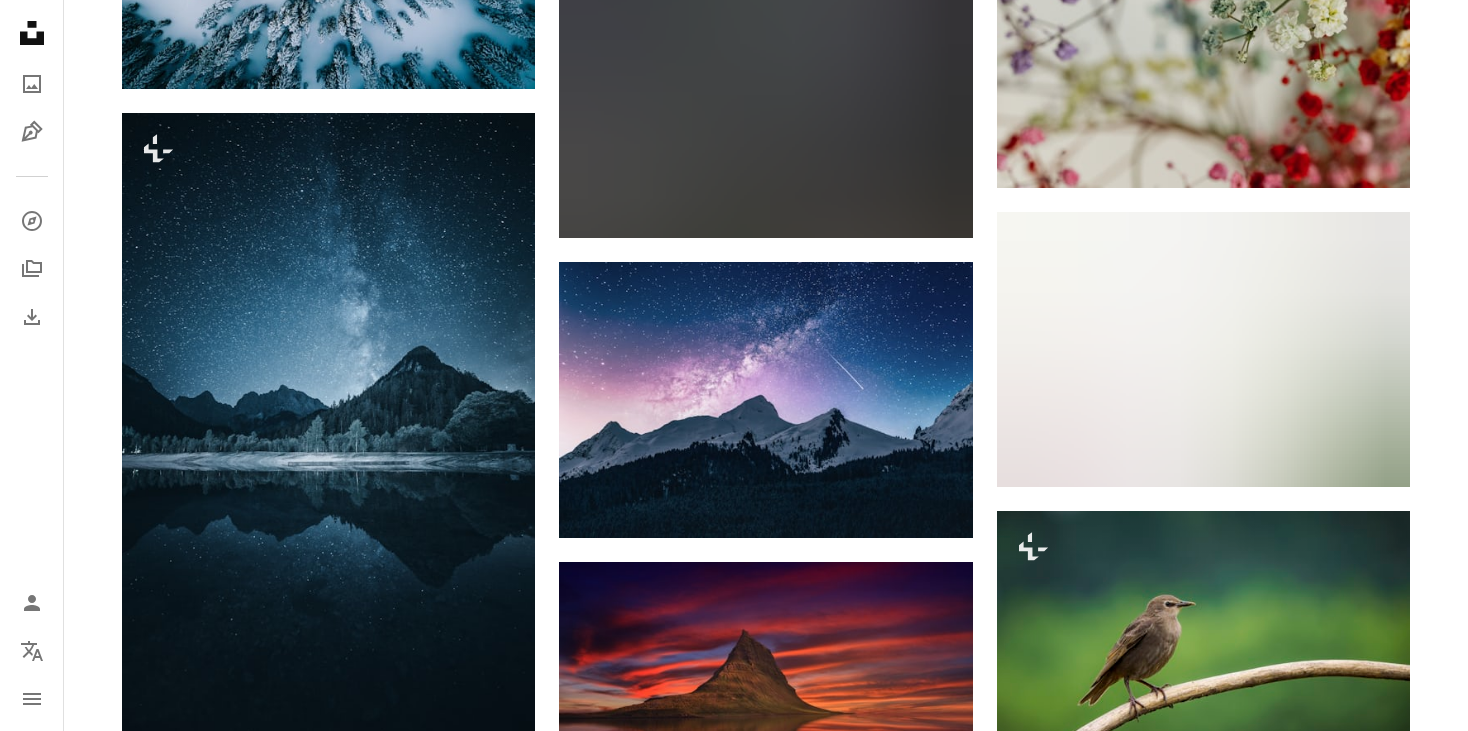 scroll, scrollTop: 20197, scrollLeft: 0, axis: vertical 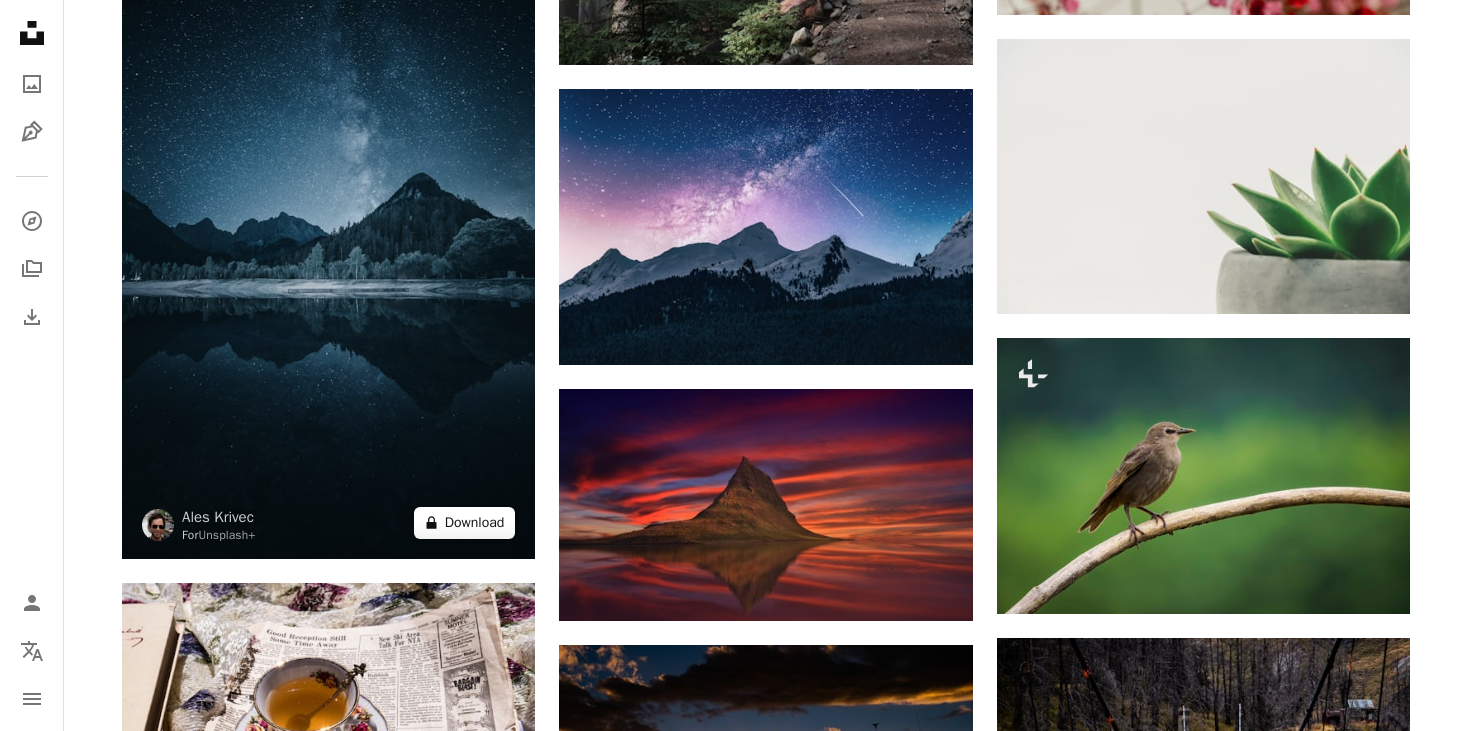 click on "A lock Download" at bounding box center [465, 523] 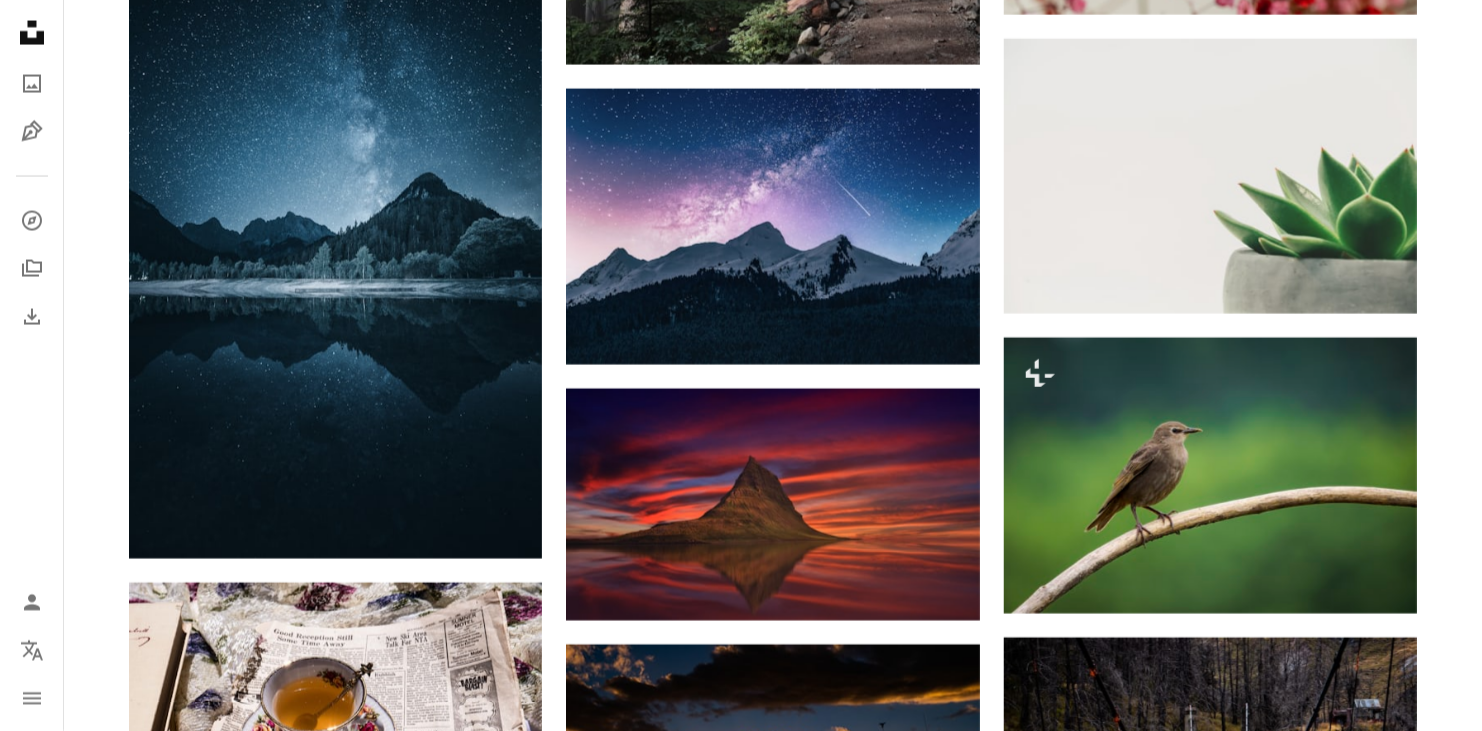 click on "An X shape Premium, ready to use images. Get unlimited access. A plus sign Members-only content added monthly A plus sign Unlimited royalty-free downloads A plus sign Illustrations  New A plus sign Enhanced legal protections yearly 66%  off monthly $12   $4 USD per month * Get  Unsplash+ * When paid annually, billed upfront  $48 Taxes where applicable. Renews automatically. Cancel anytime." at bounding box center (741, 4808) 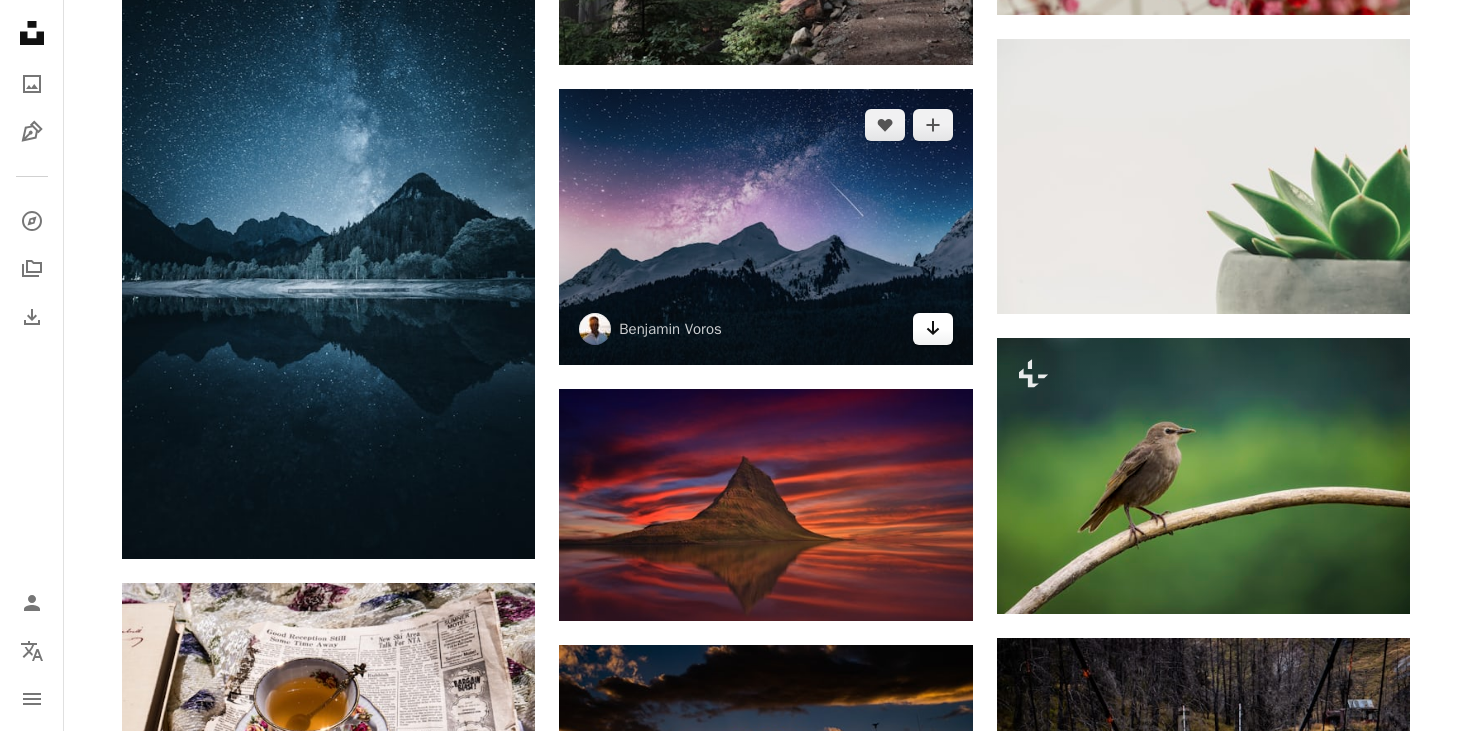 click on "Arrow pointing down" 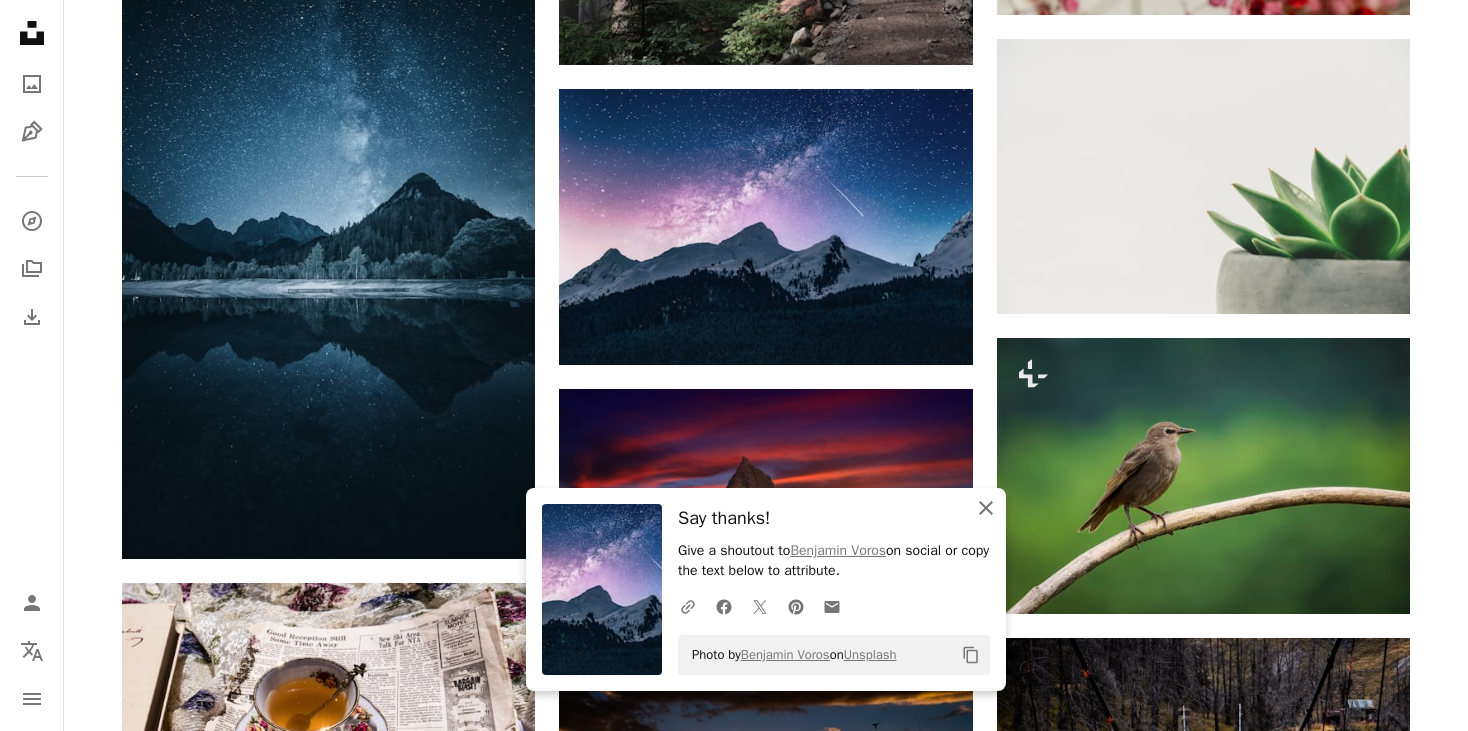 click on "An X shape" 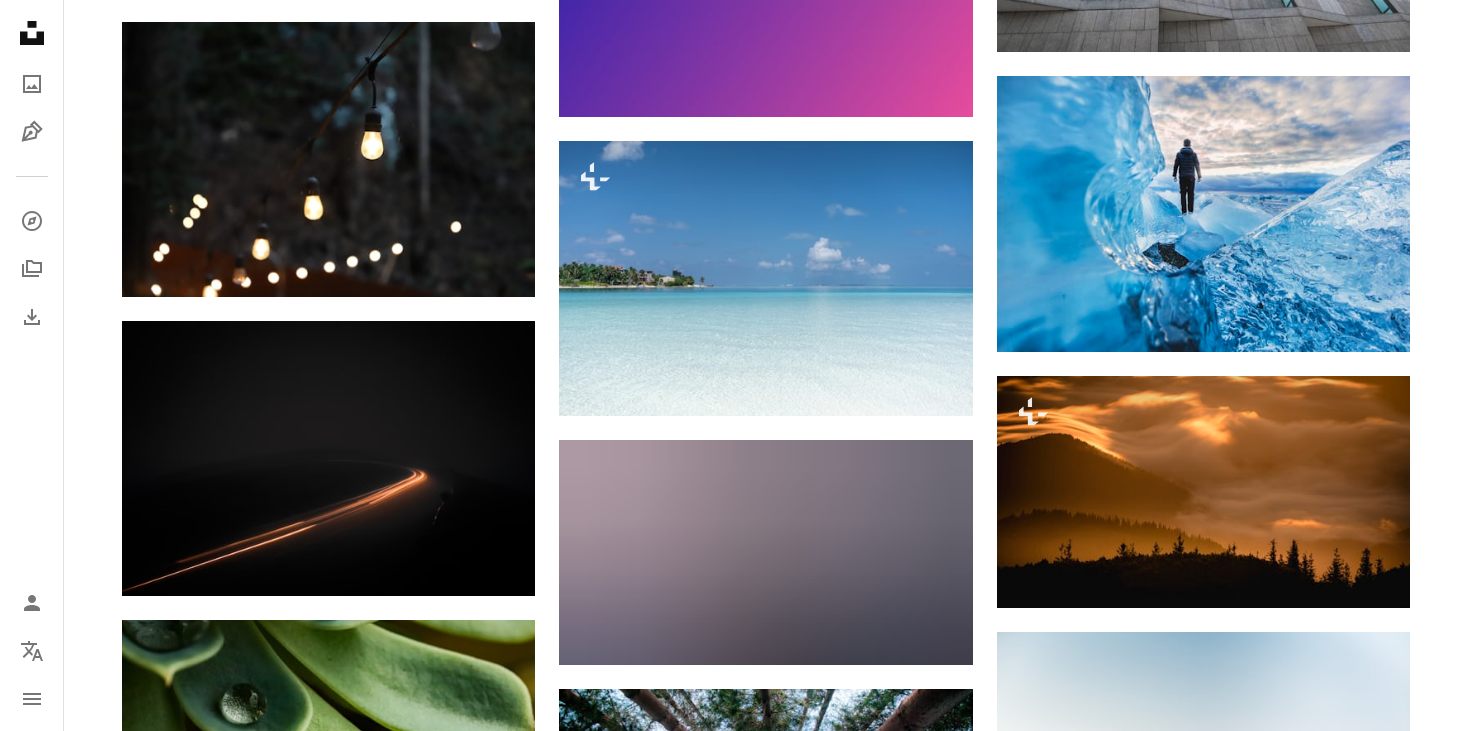 scroll, scrollTop: 21317, scrollLeft: 0, axis: vertical 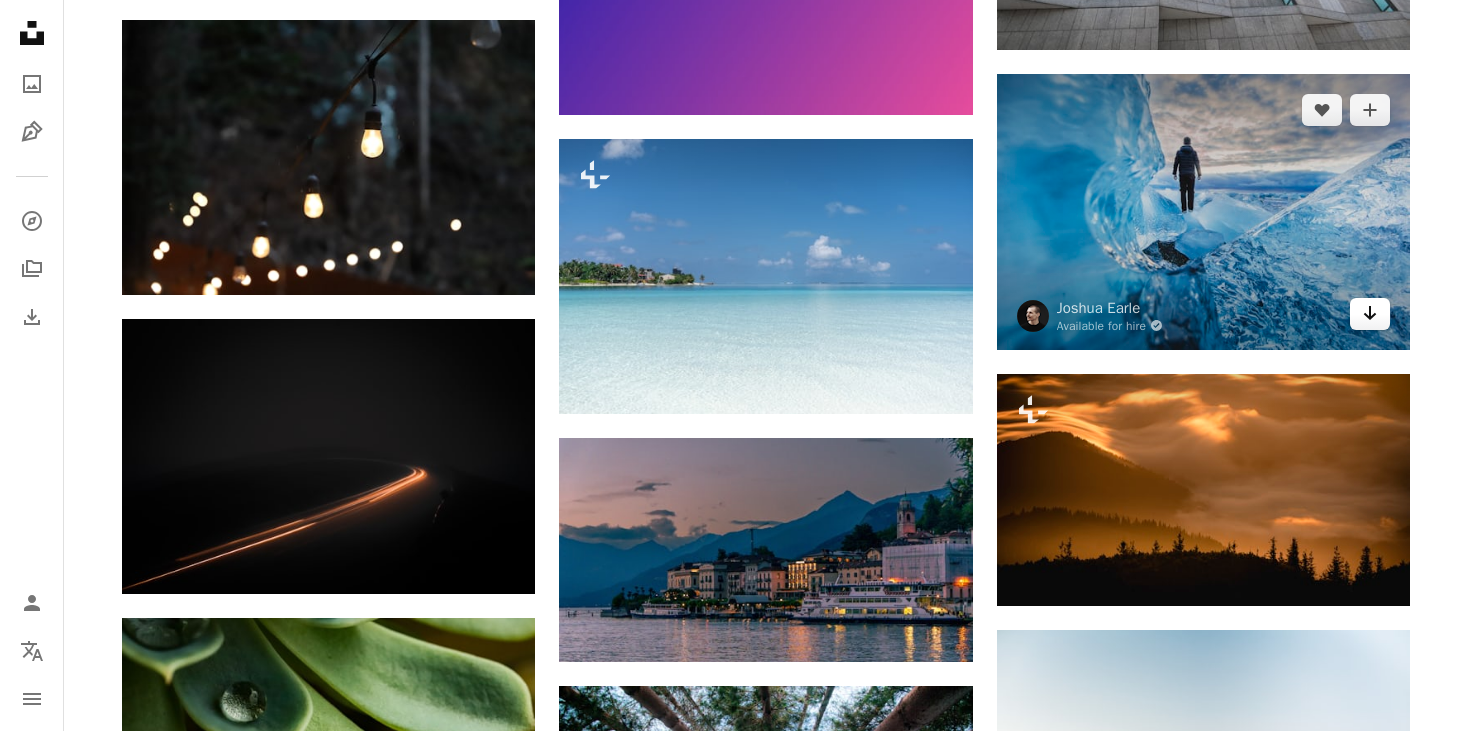 click on "Arrow pointing down" at bounding box center [1370, 314] 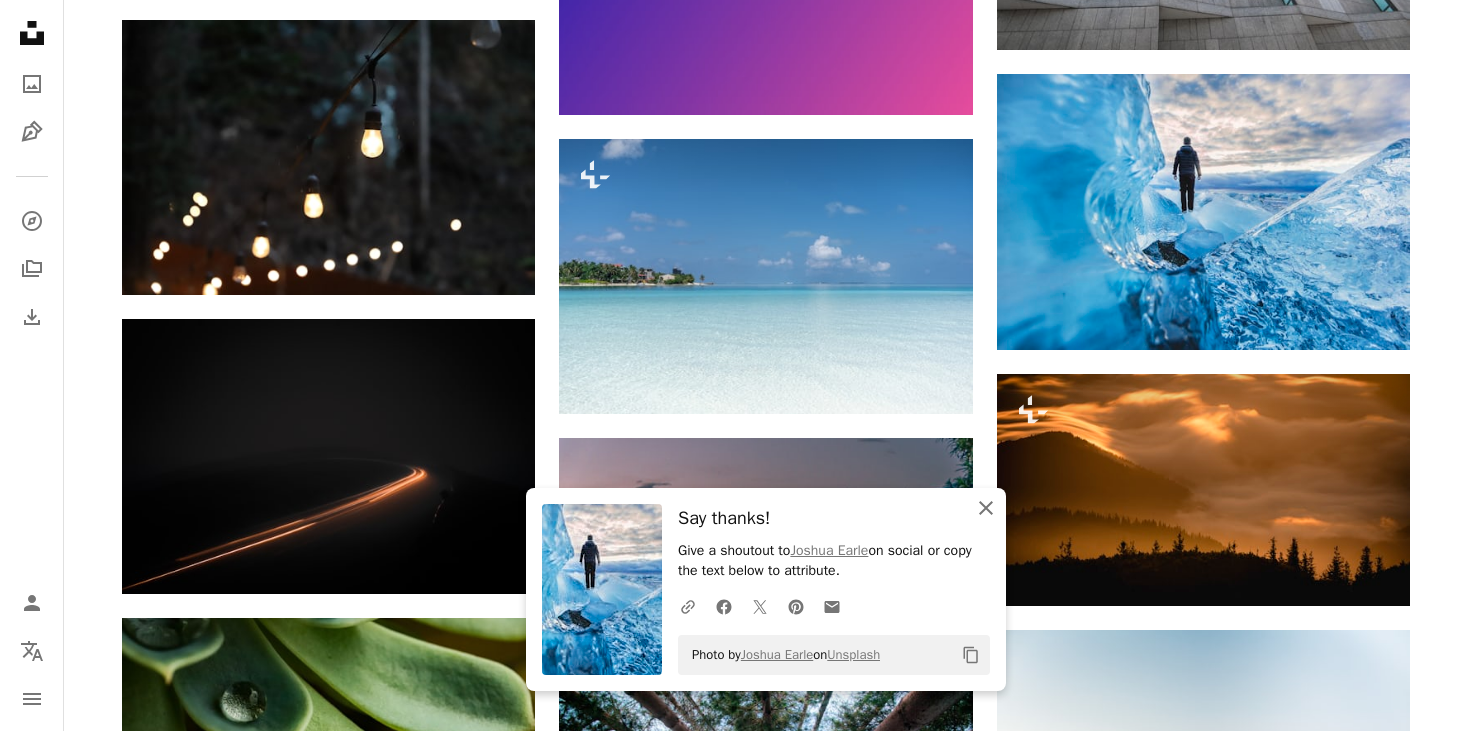 click on "An X shape" 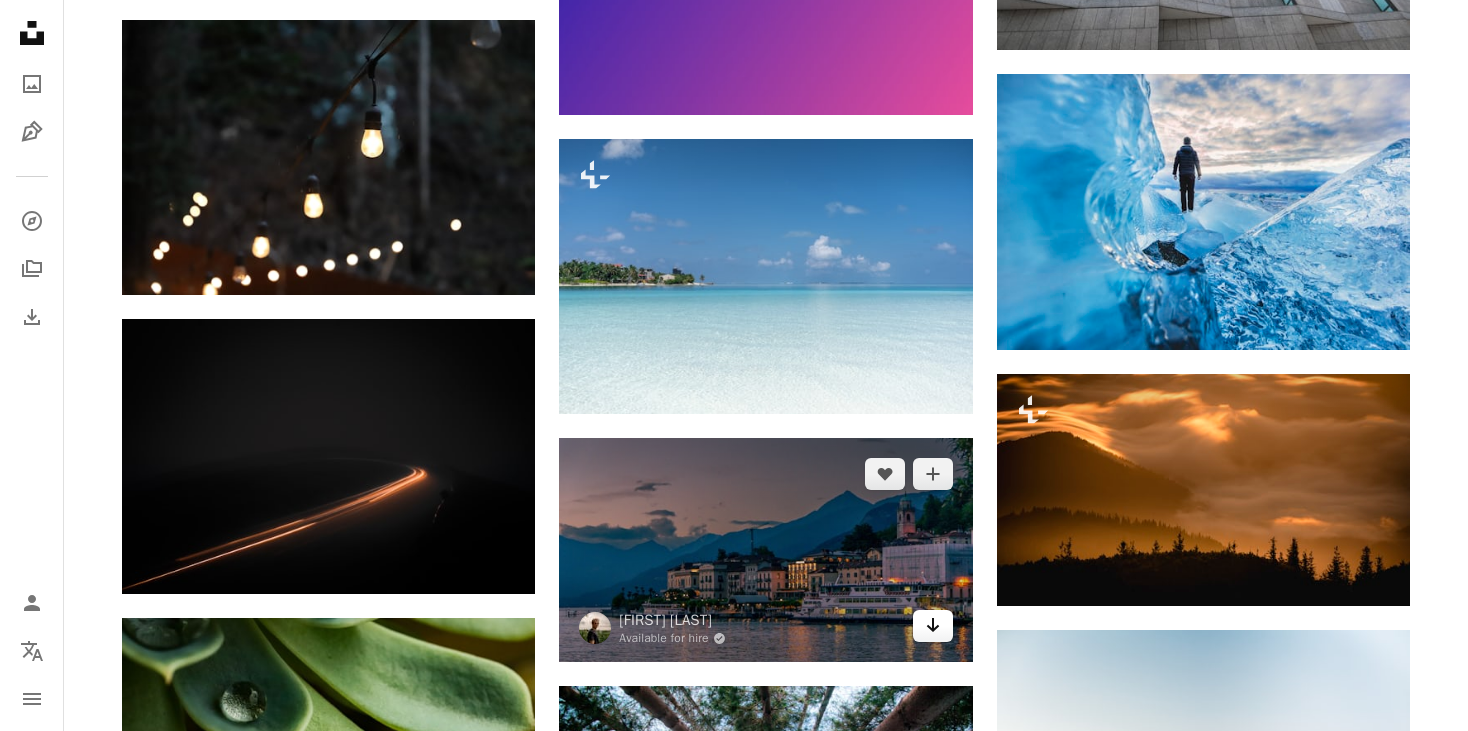 click on "Arrow pointing down" 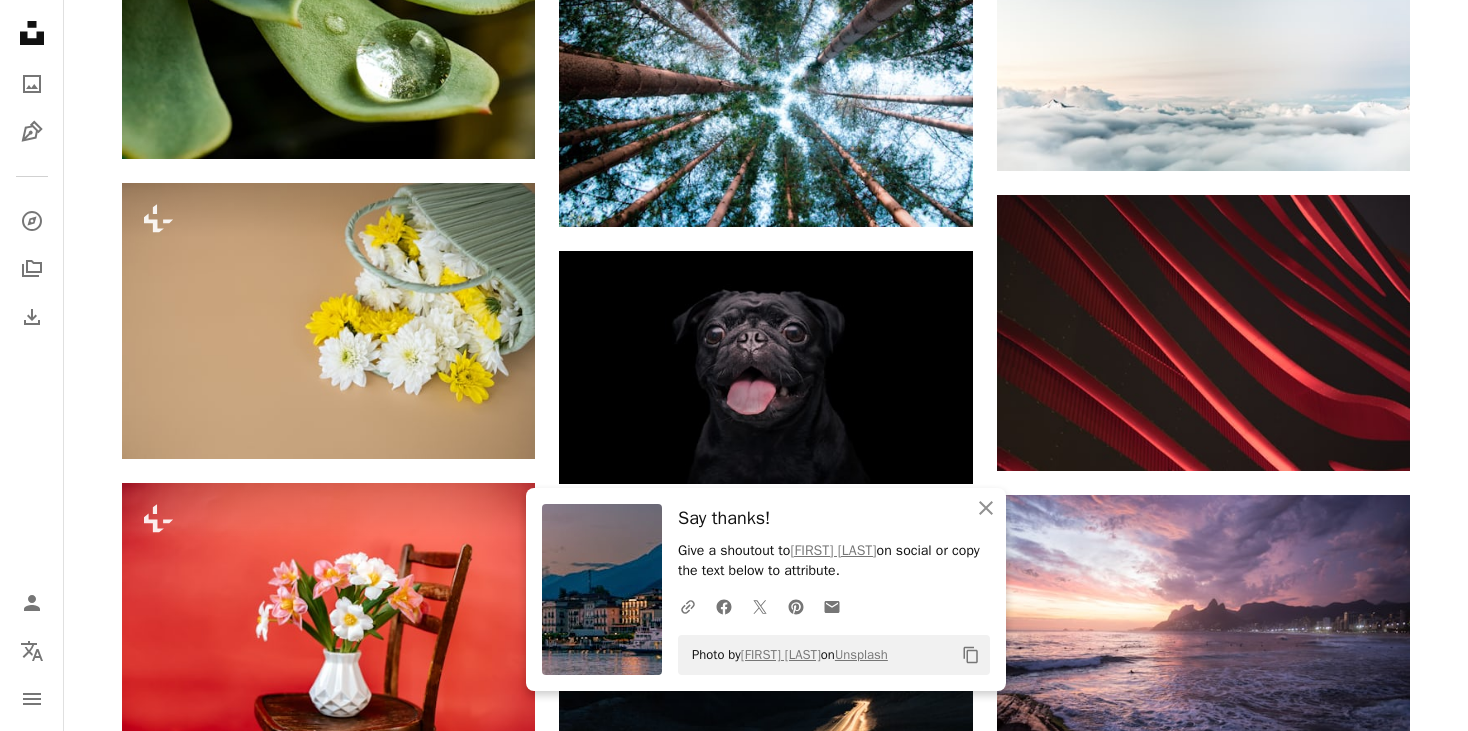 scroll, scrollTop: 22091, scrollLeft: 0, axis: vertical 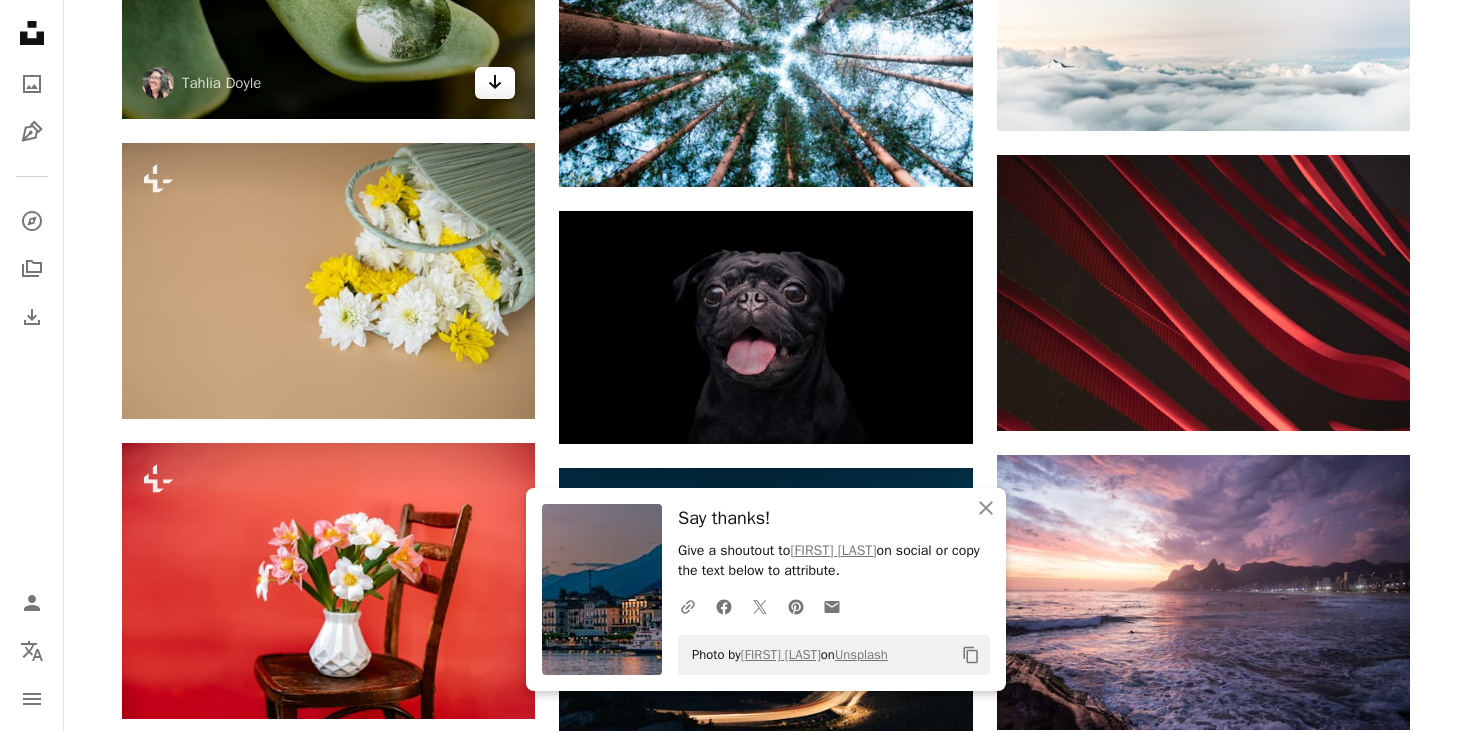 click on "Arrow pointing down" 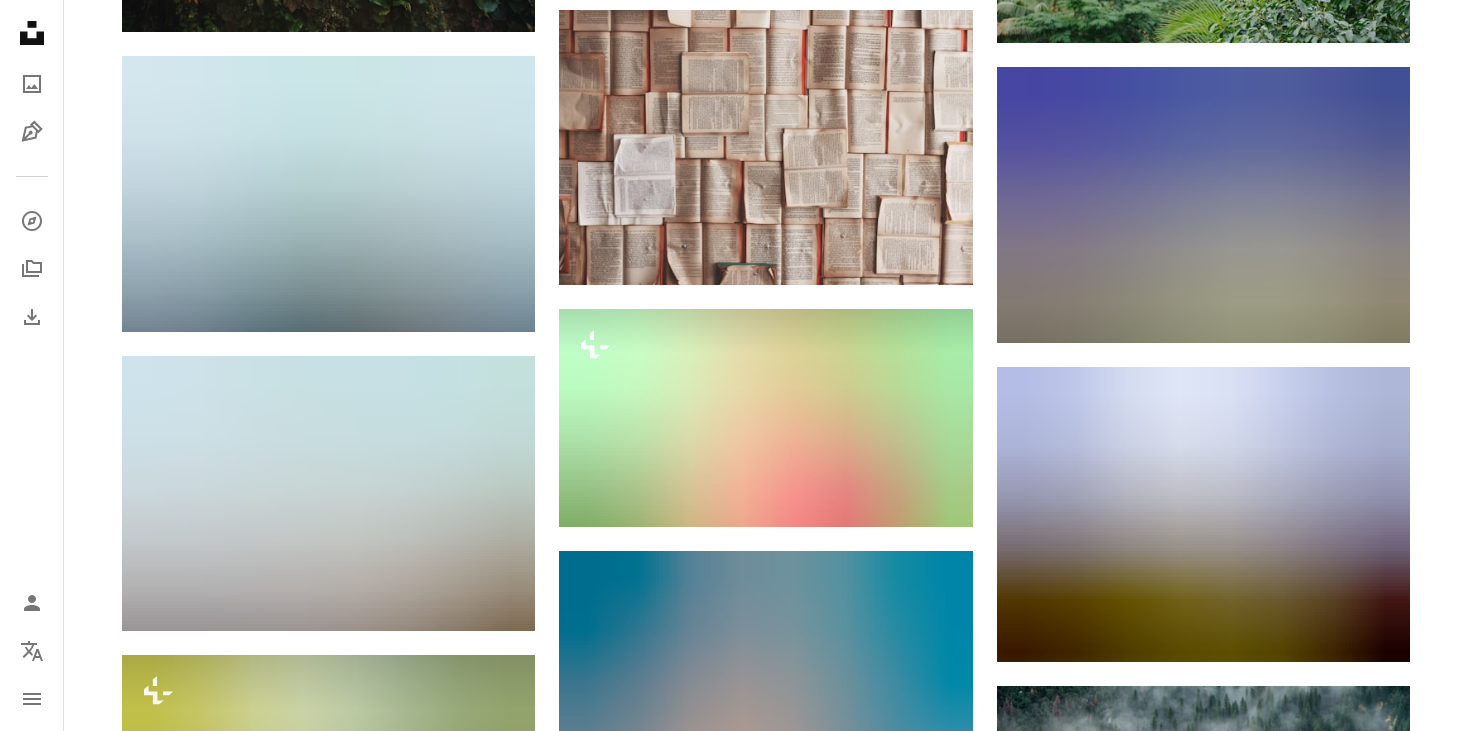 scroll, scrollTop: 23117, scrollLeft: 0, axis: vertical 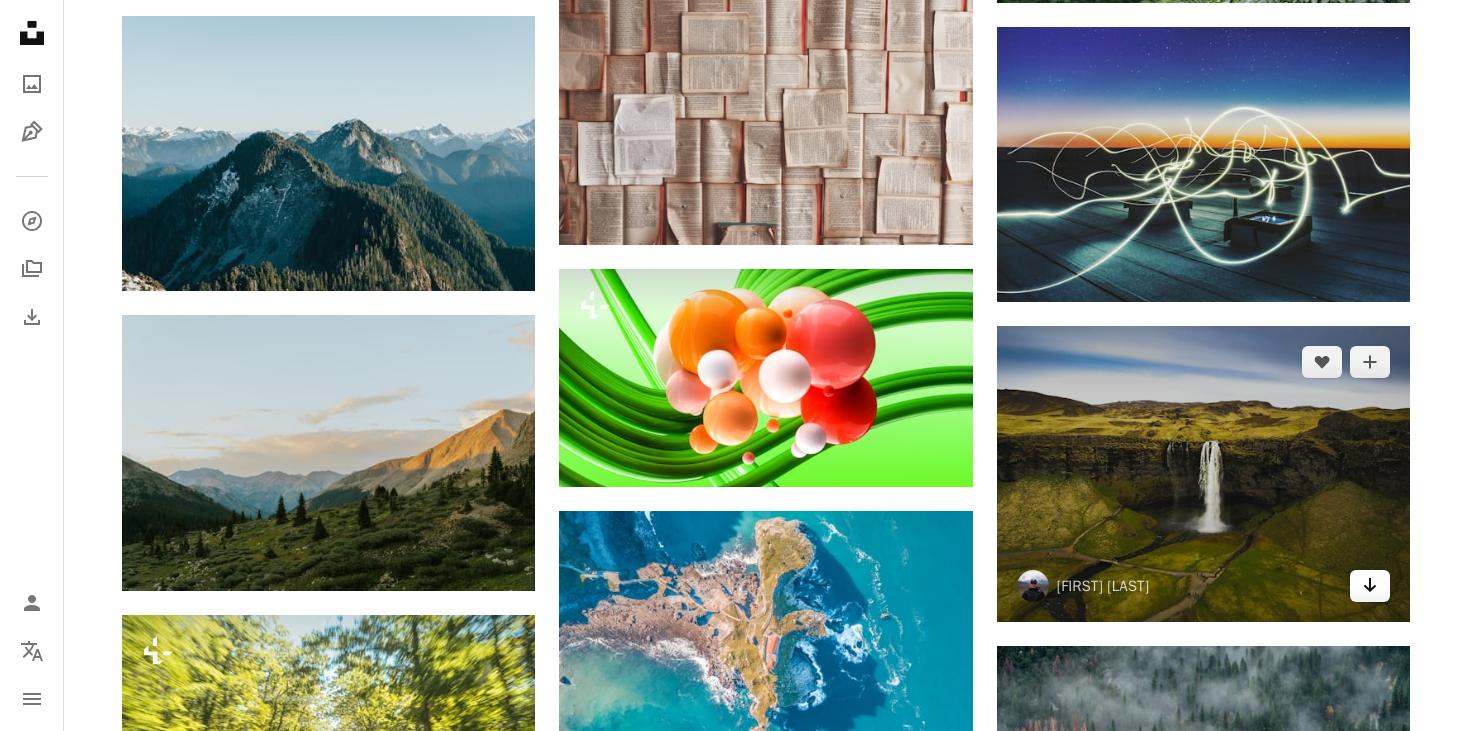 click on "Arrow pointing down" 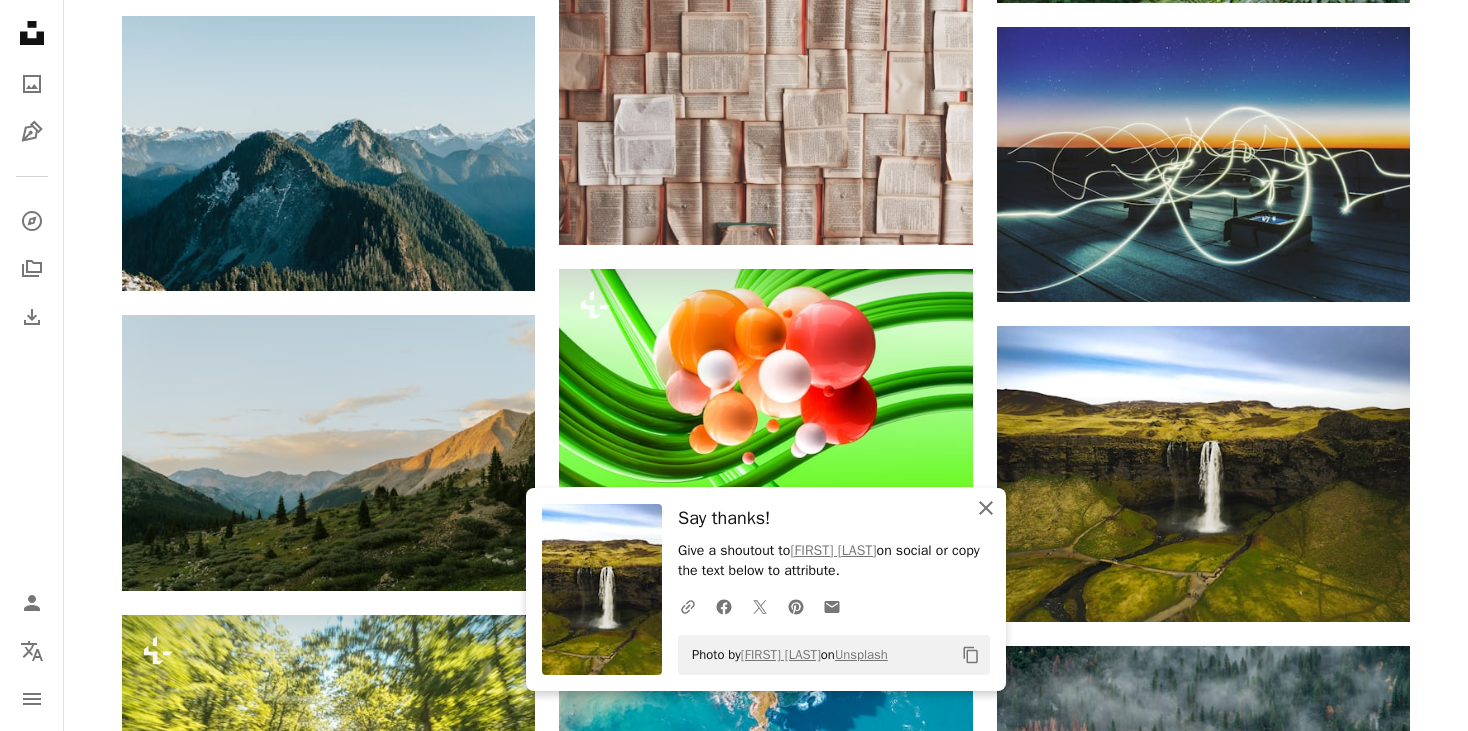 click on "An X shape" 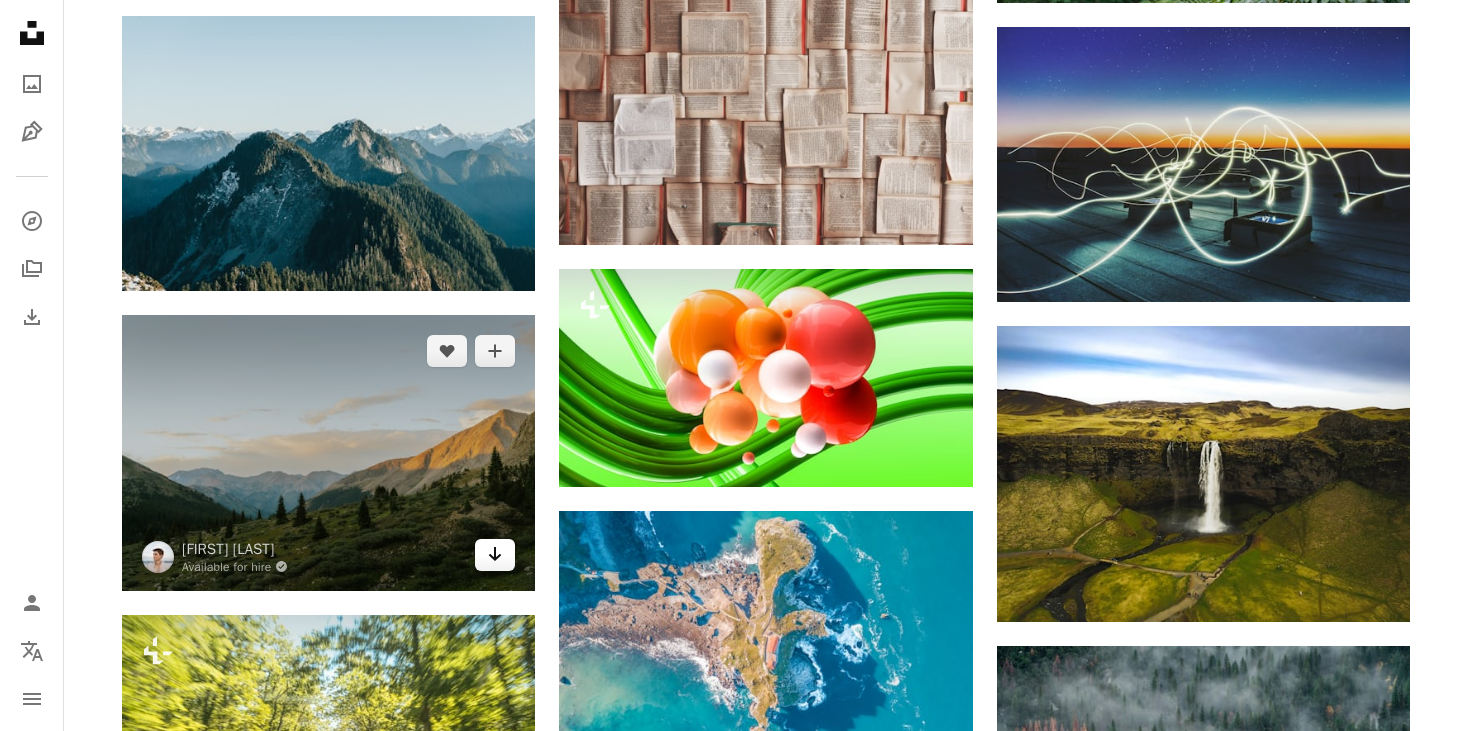 click 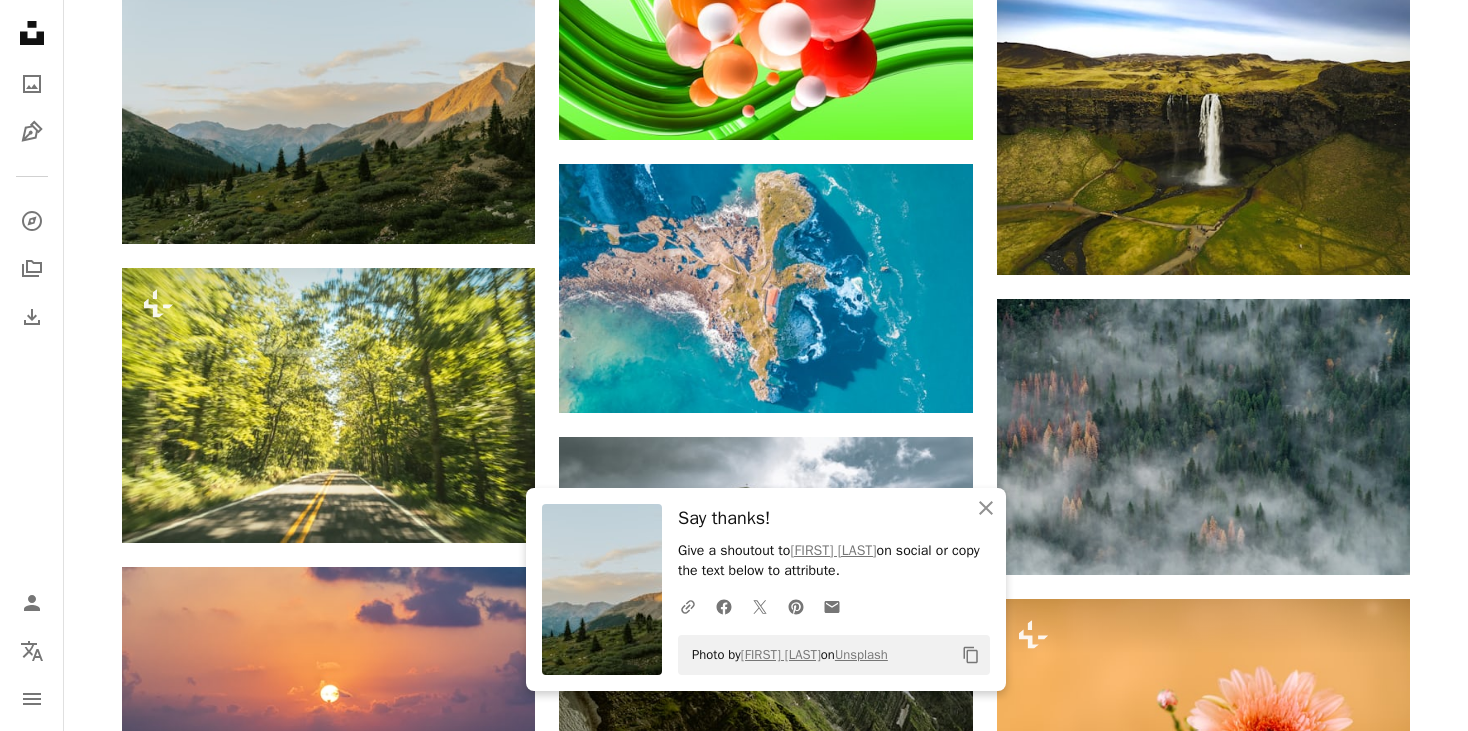 scroll, scrollTop: 23544, scrollLeft: 0, axis: vertical 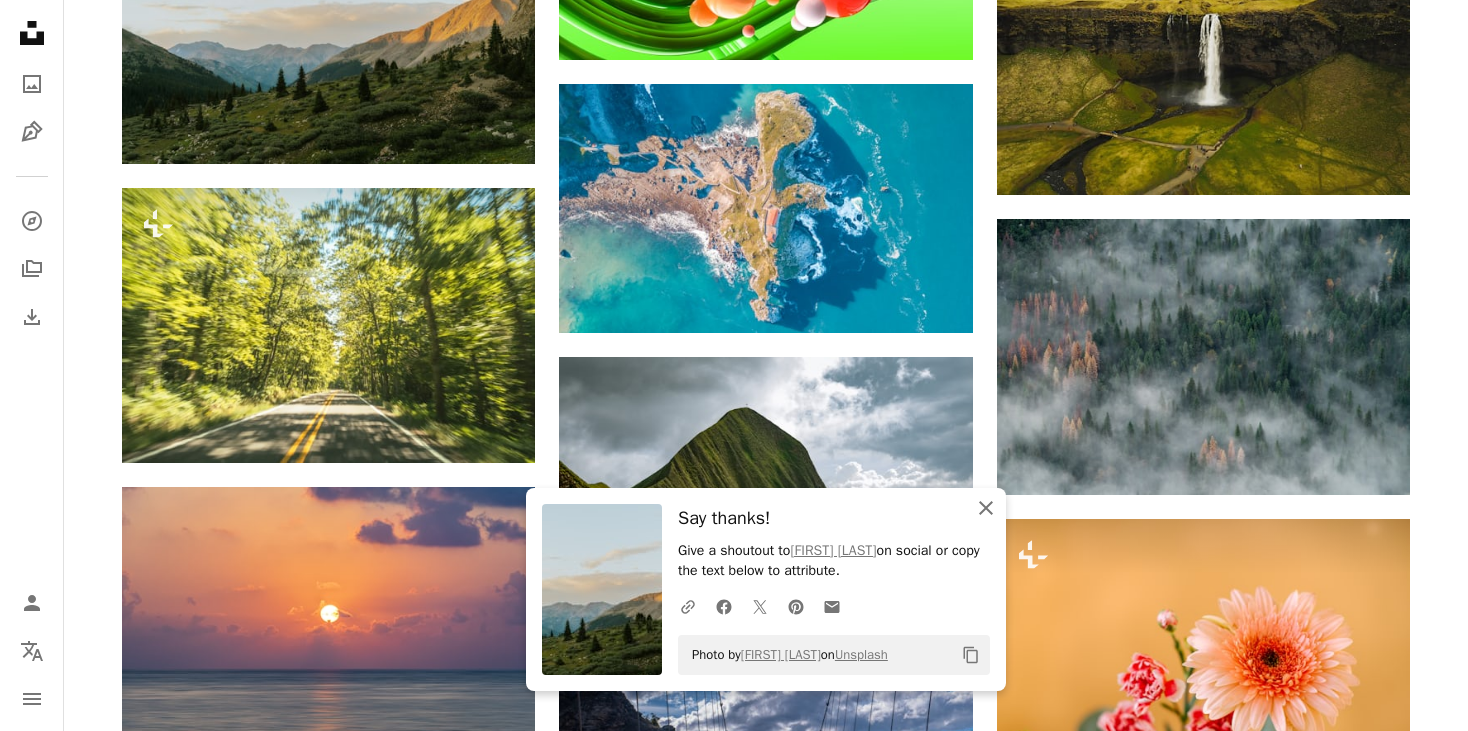 click on "An X shape" 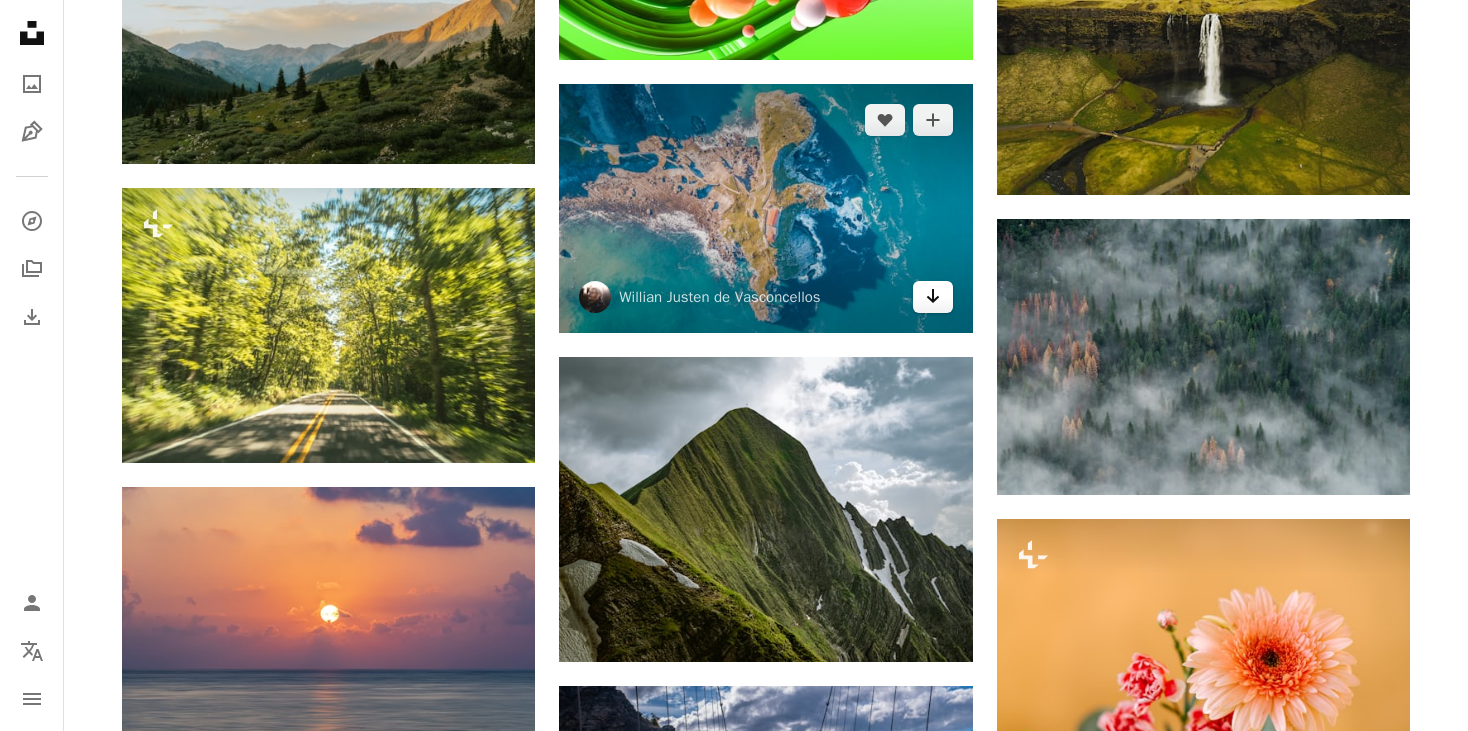 click on "Arrow pointing down" at bounding box center (933, 297) 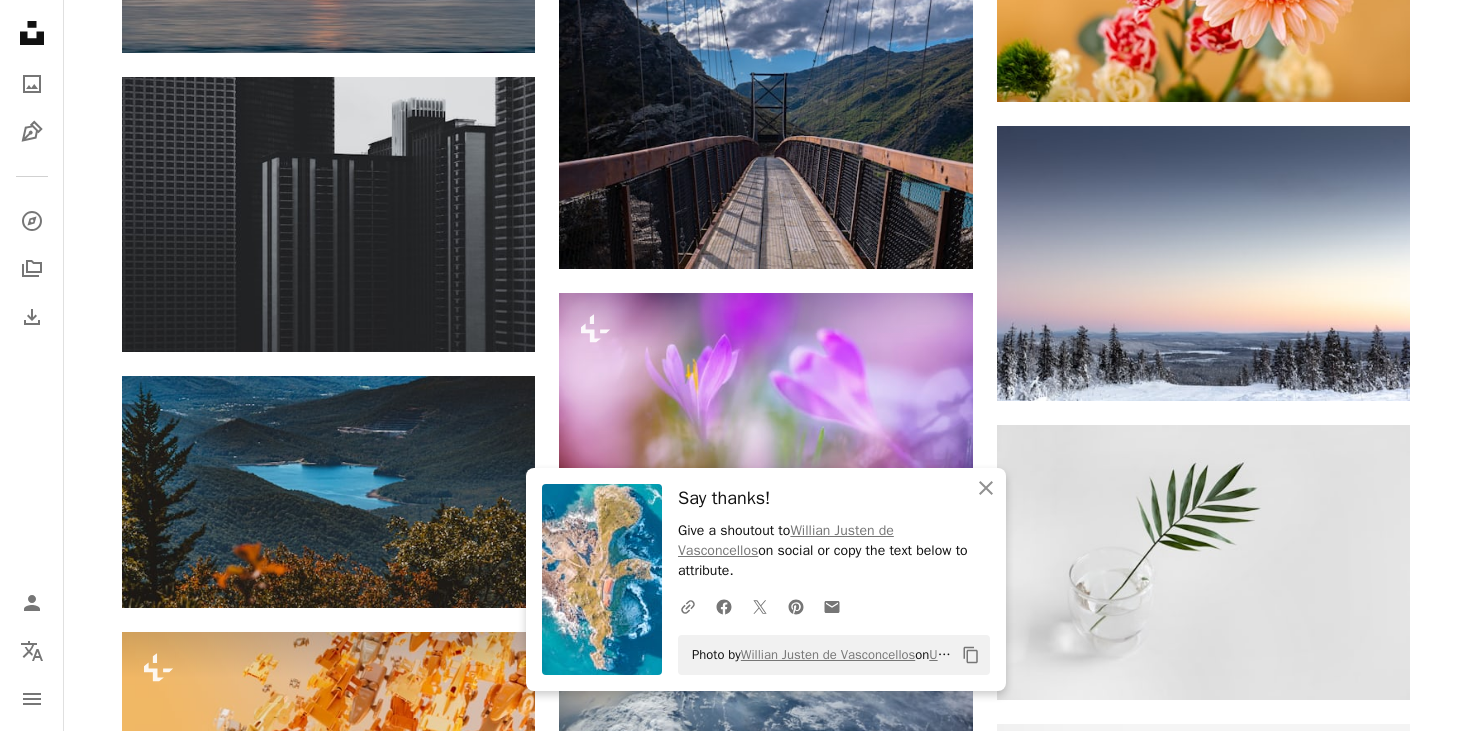 scroll, scrollTop: 24291, scrollLeft: 0, axis: vertical 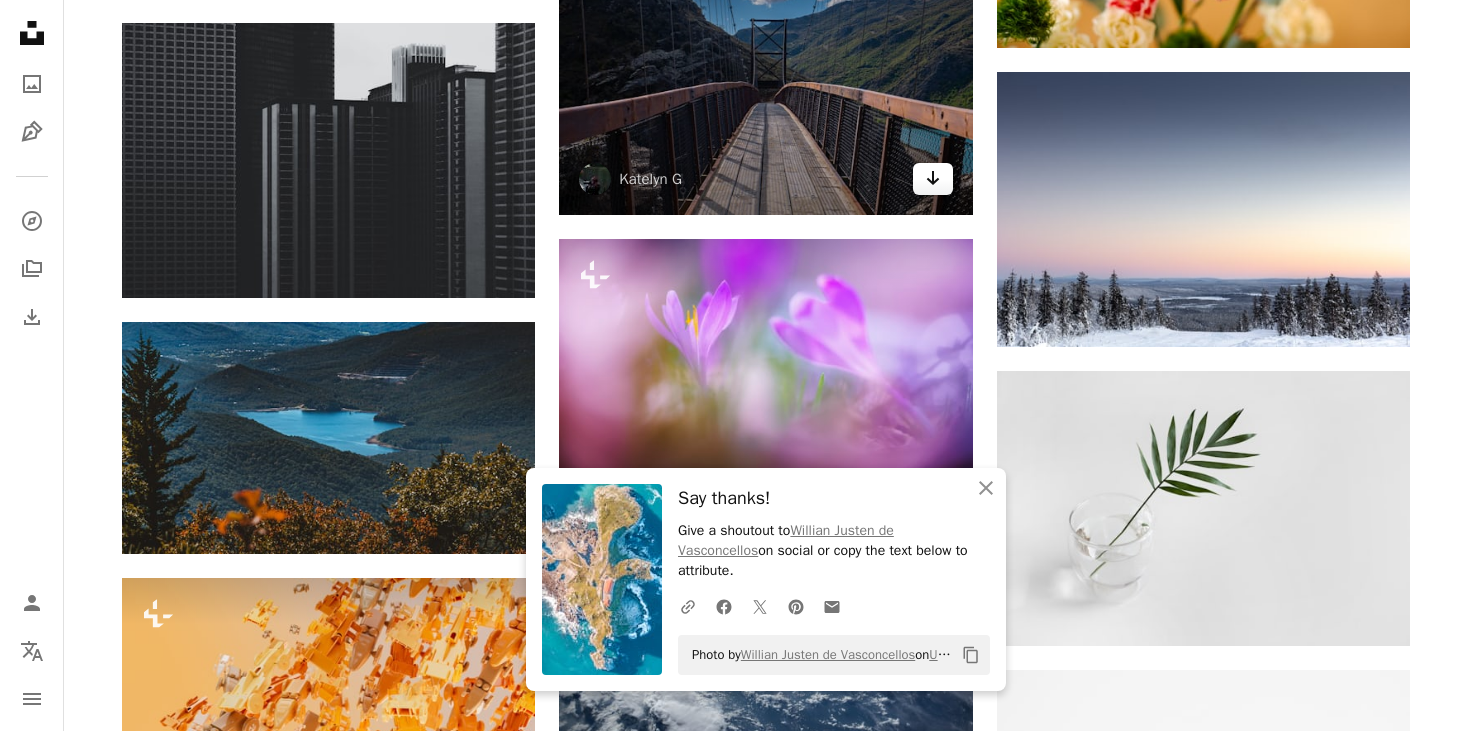 click on "Arrow pointing down" 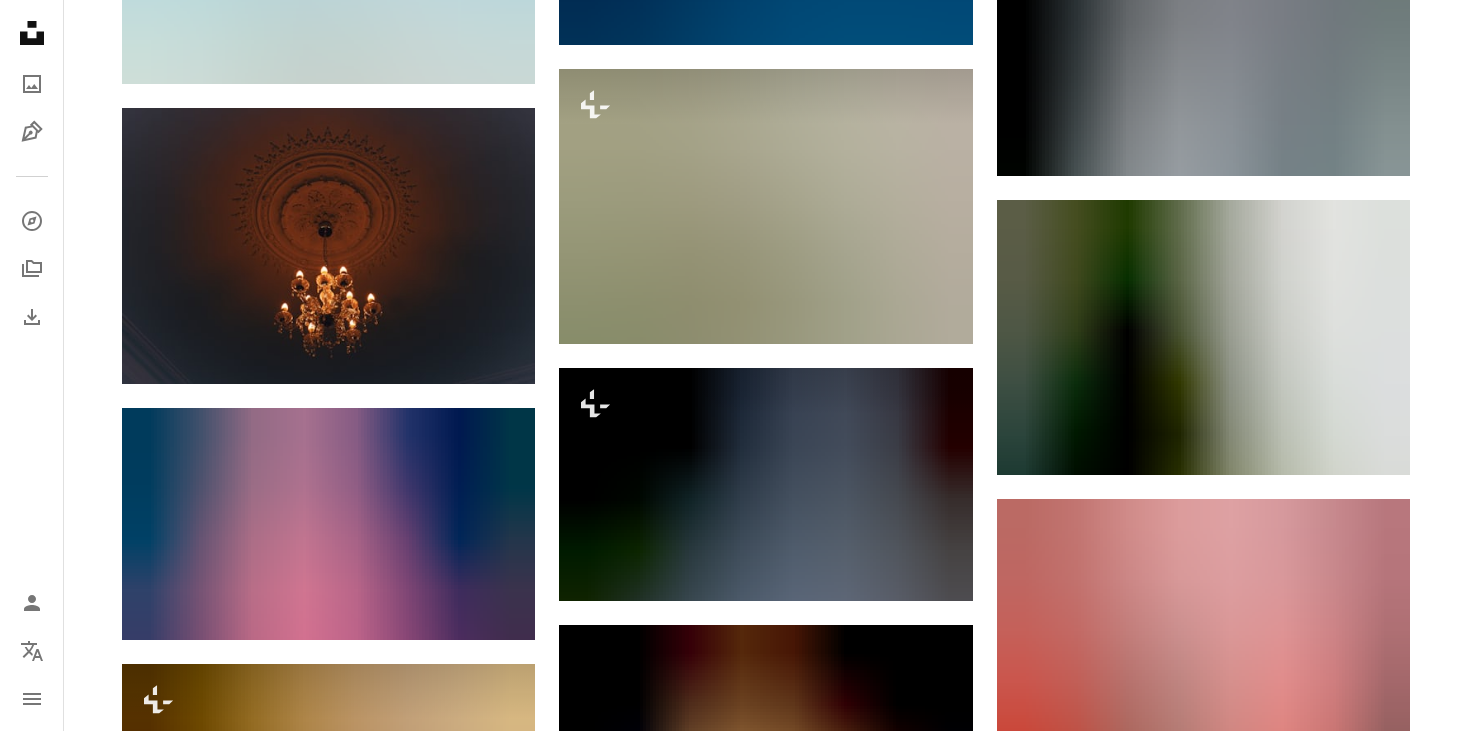 scroll, scrollTop: 25397, scrollLeft: 0, axis: vertical 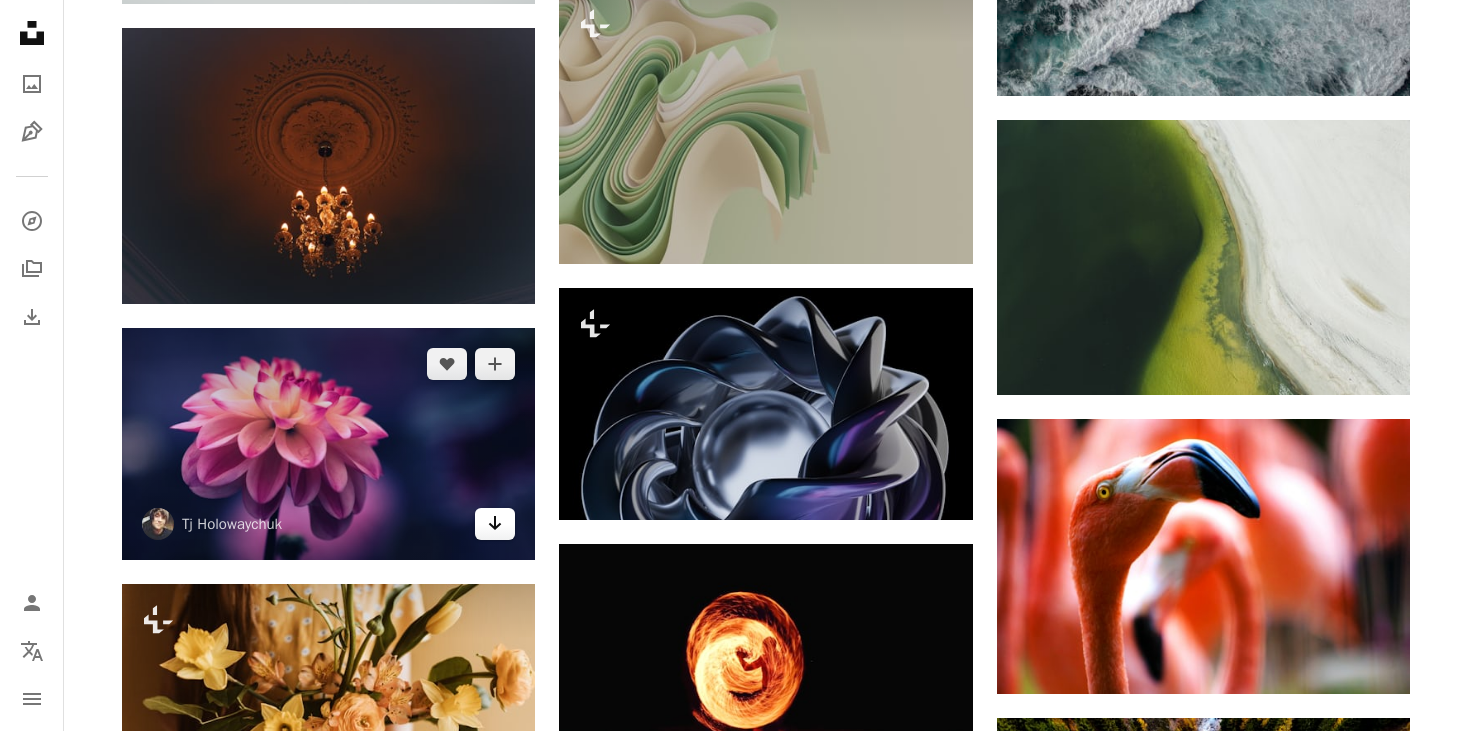 click 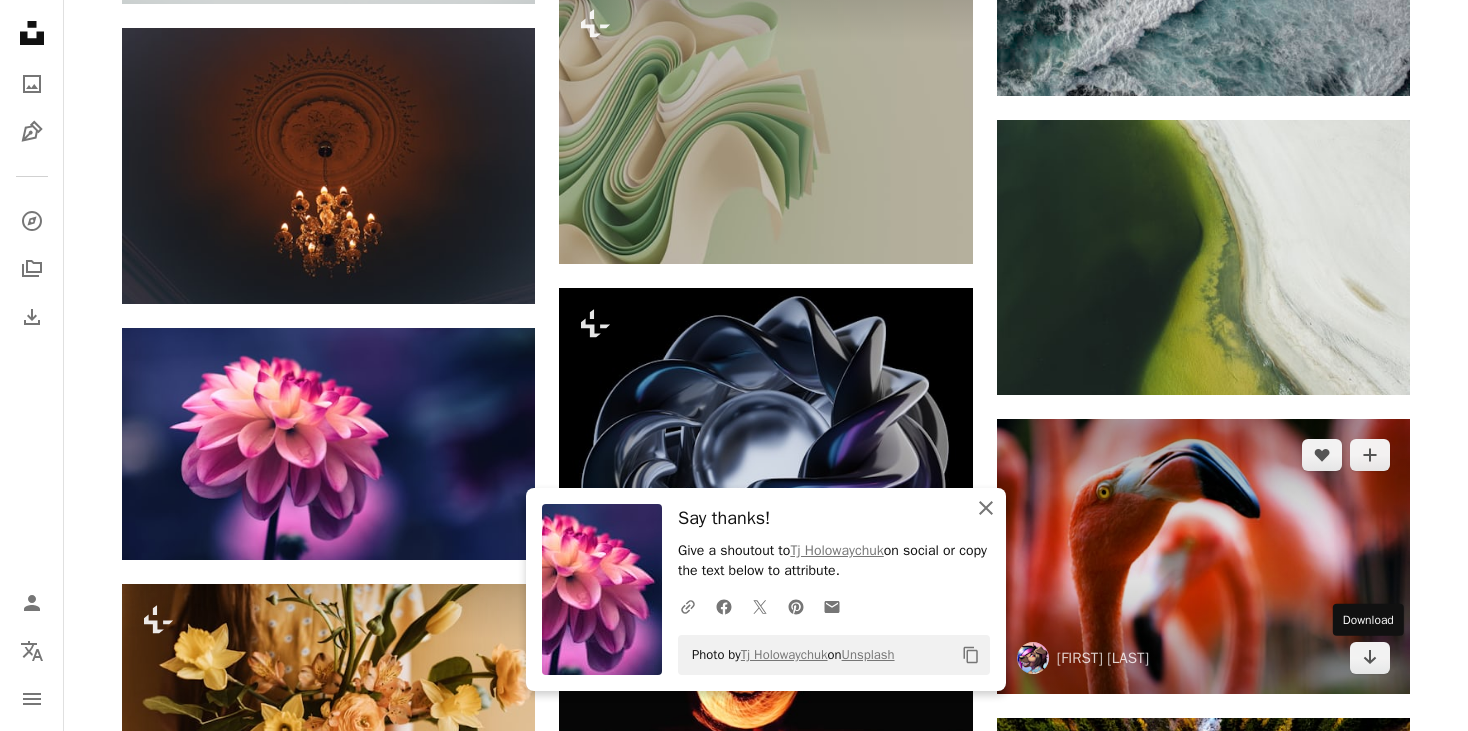 drag, startPoint x: 983, startPoint y: 511, endPoint x: 1390, endPoint y: 664, distance: 434.808 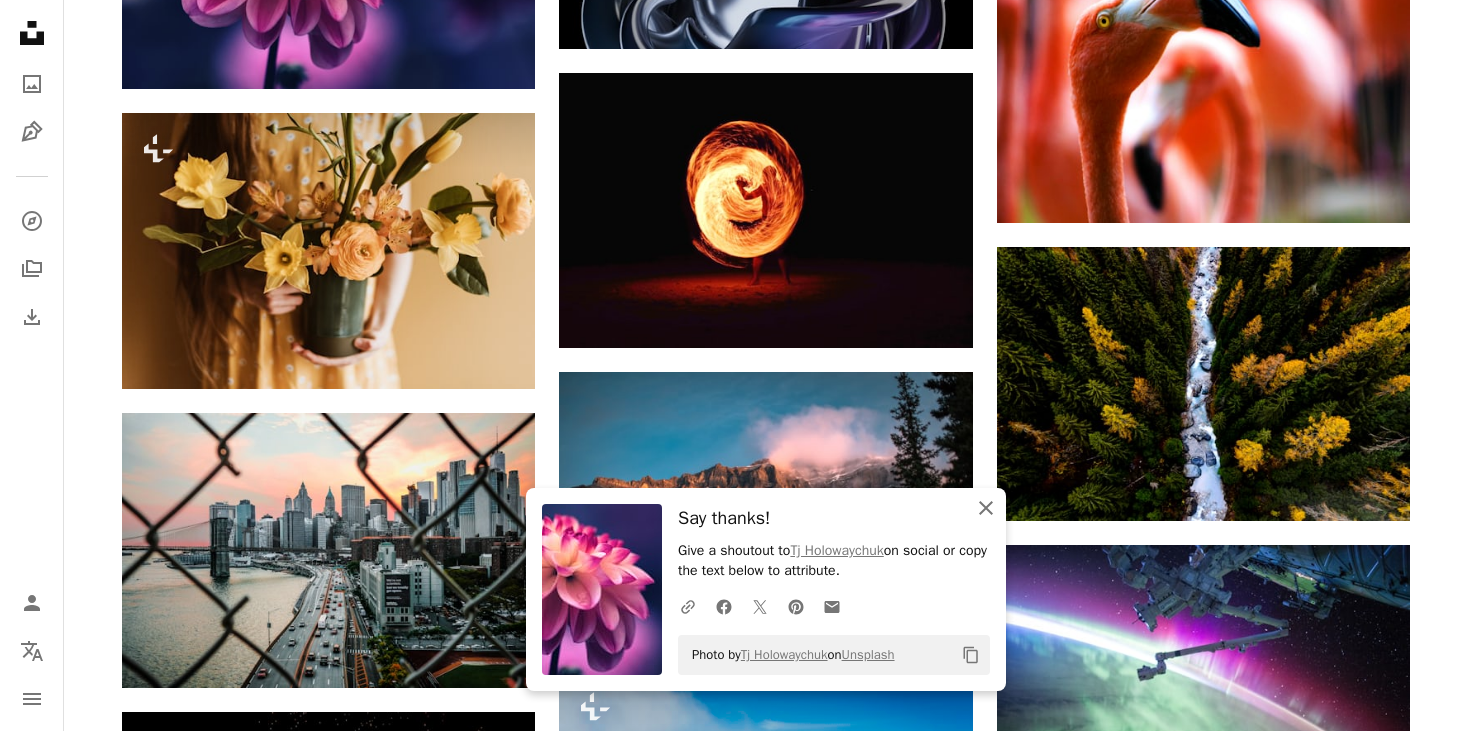 scroll, scrollTop: 25891, scrollLeft: 0, axis: vertical 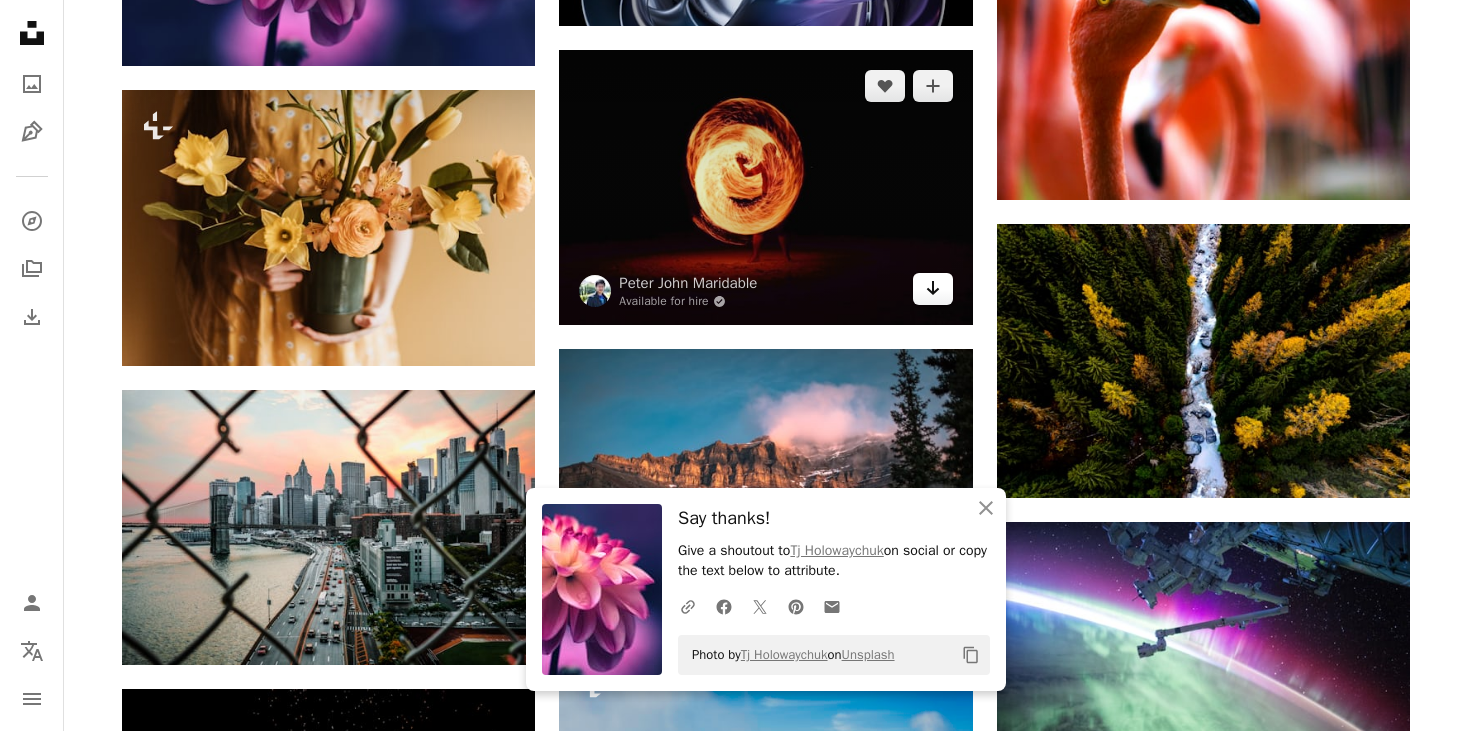 click on "Arrow pointing down" 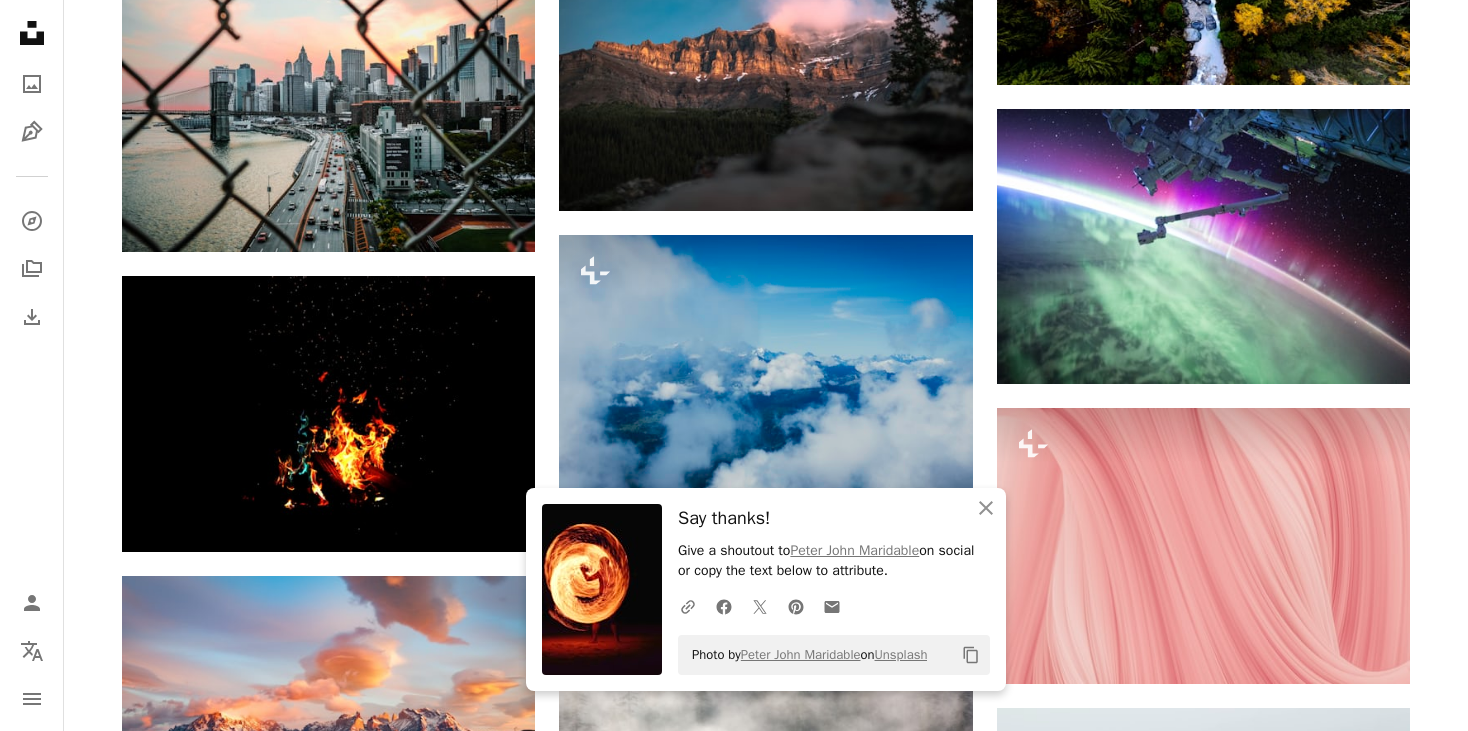scroll, scrollTop: 26331, scrollLeft: 0, axis: vertical 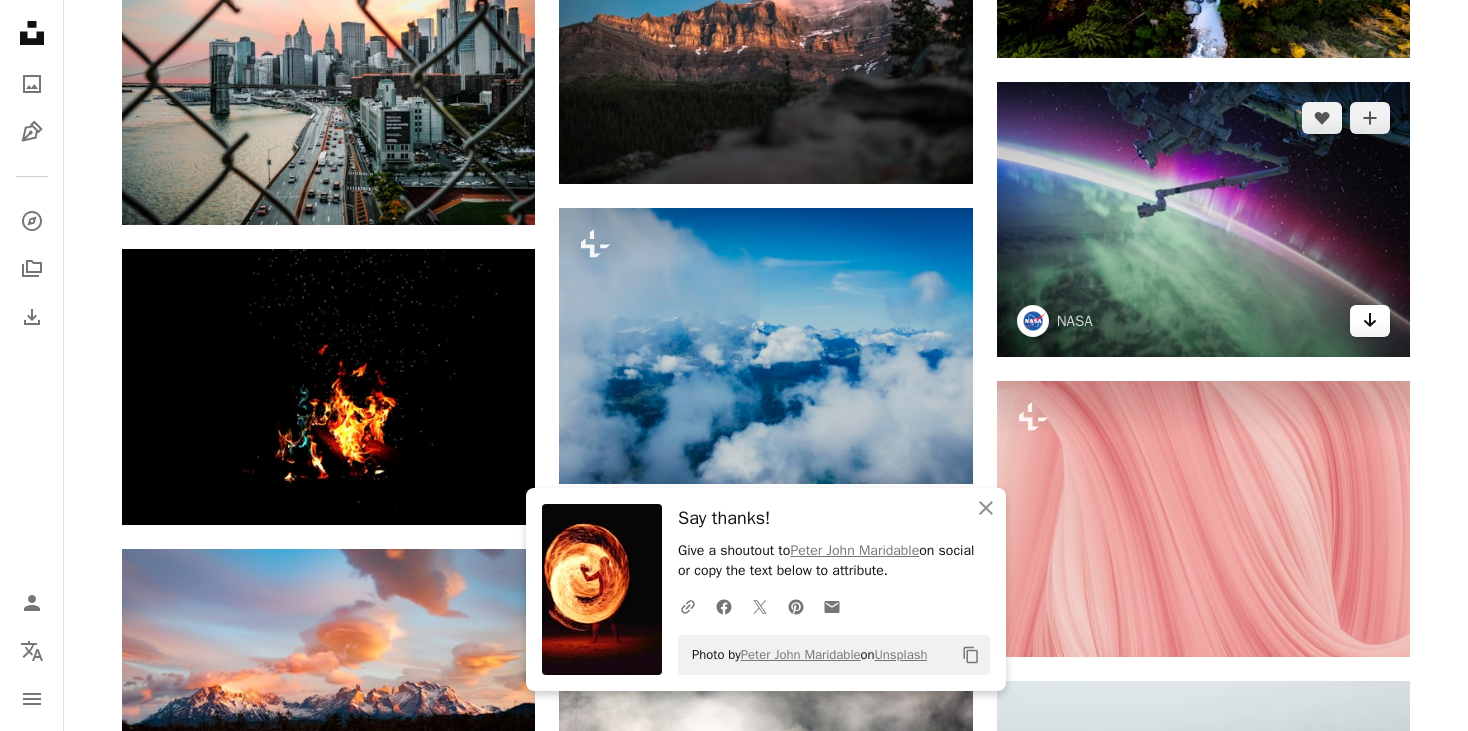 click on "Arrow pointing down" 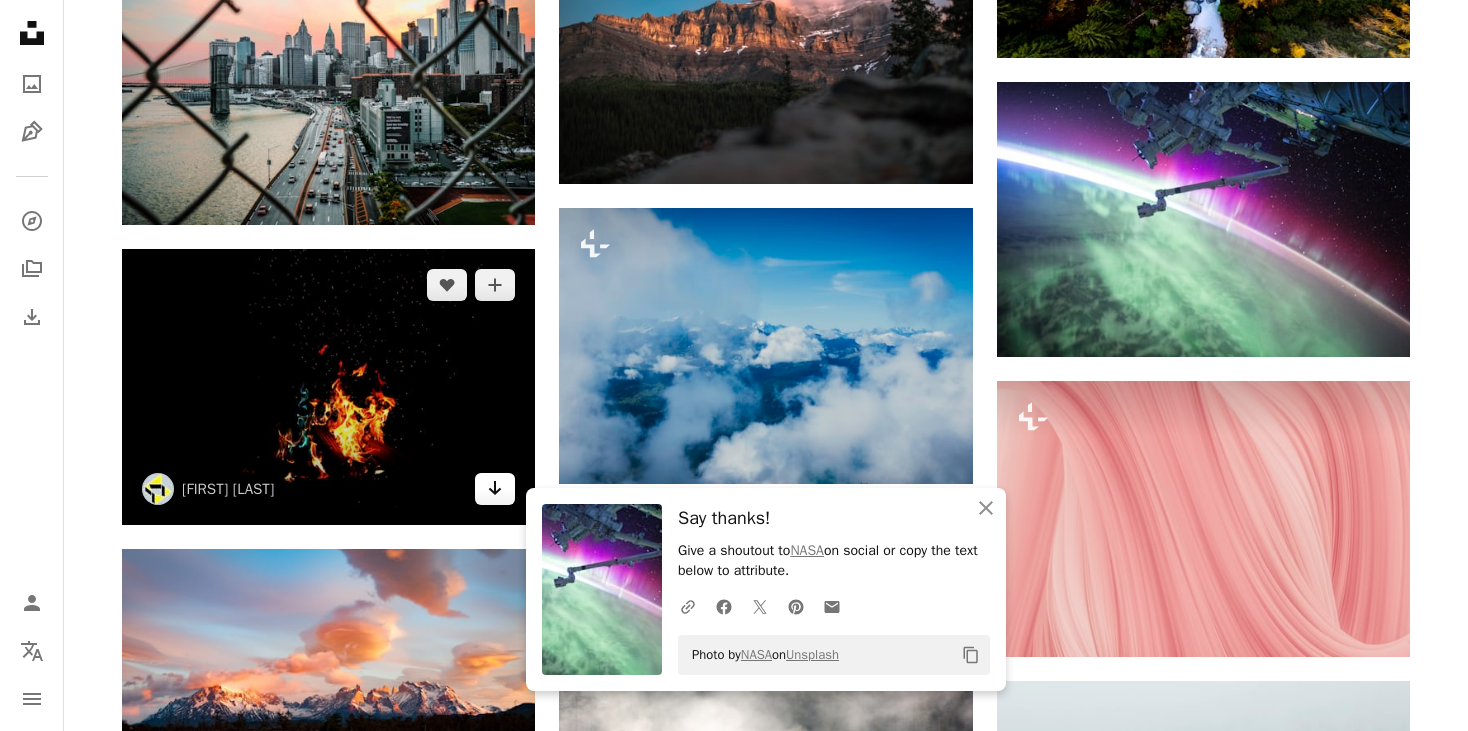click on "Arrow pointing down" at bounding box center (495, 489) 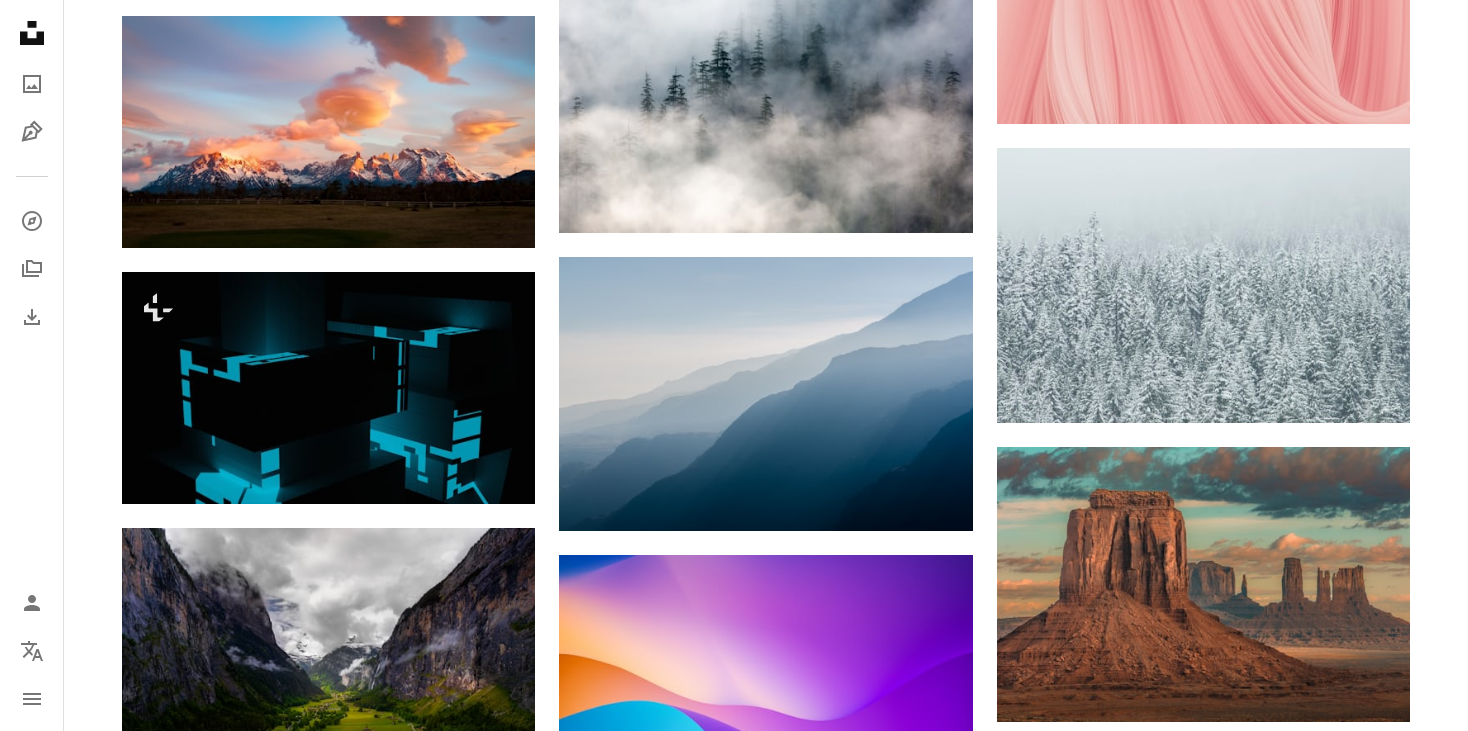 scroll, scrollTop: 26997, scrollLeft: 0, axis: vertical 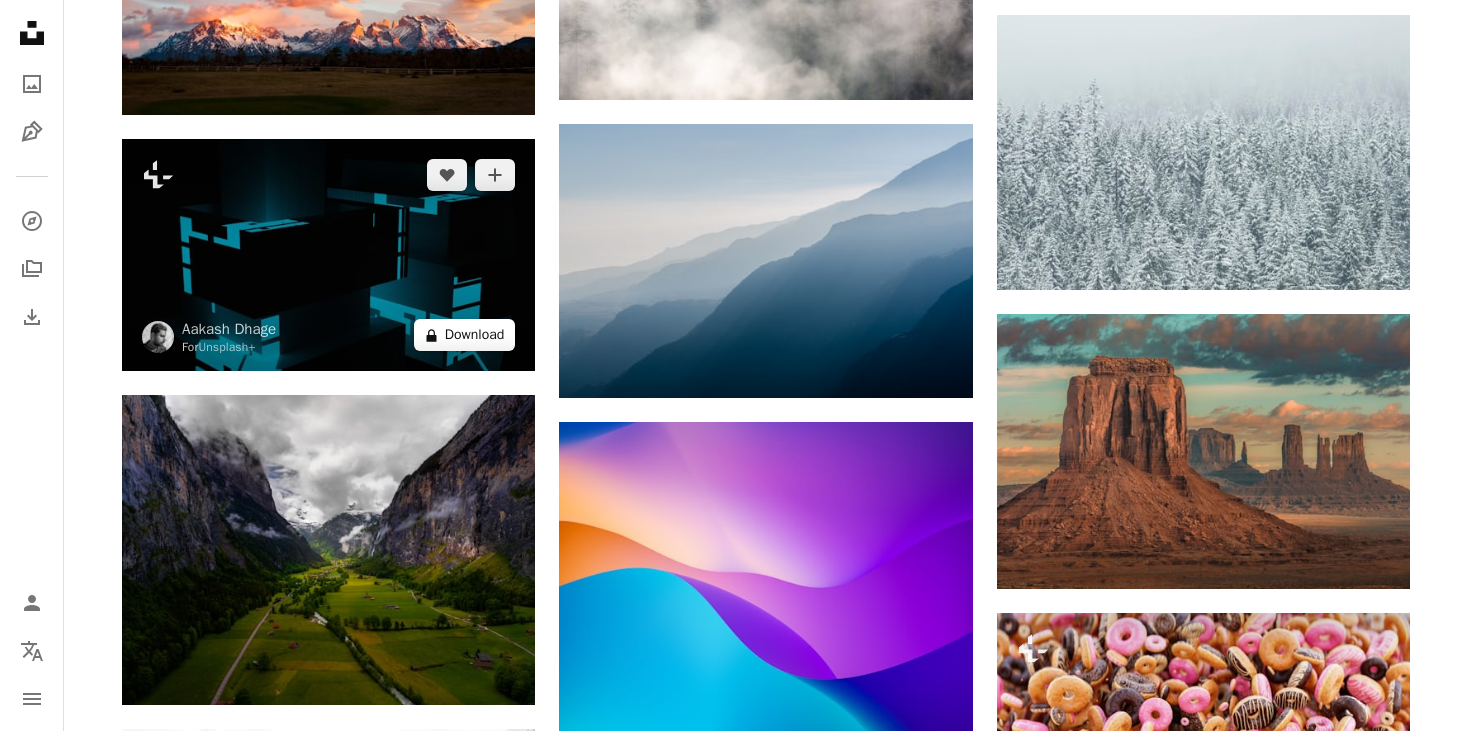 click on "A lock Download" at bounding box center (465, 335) 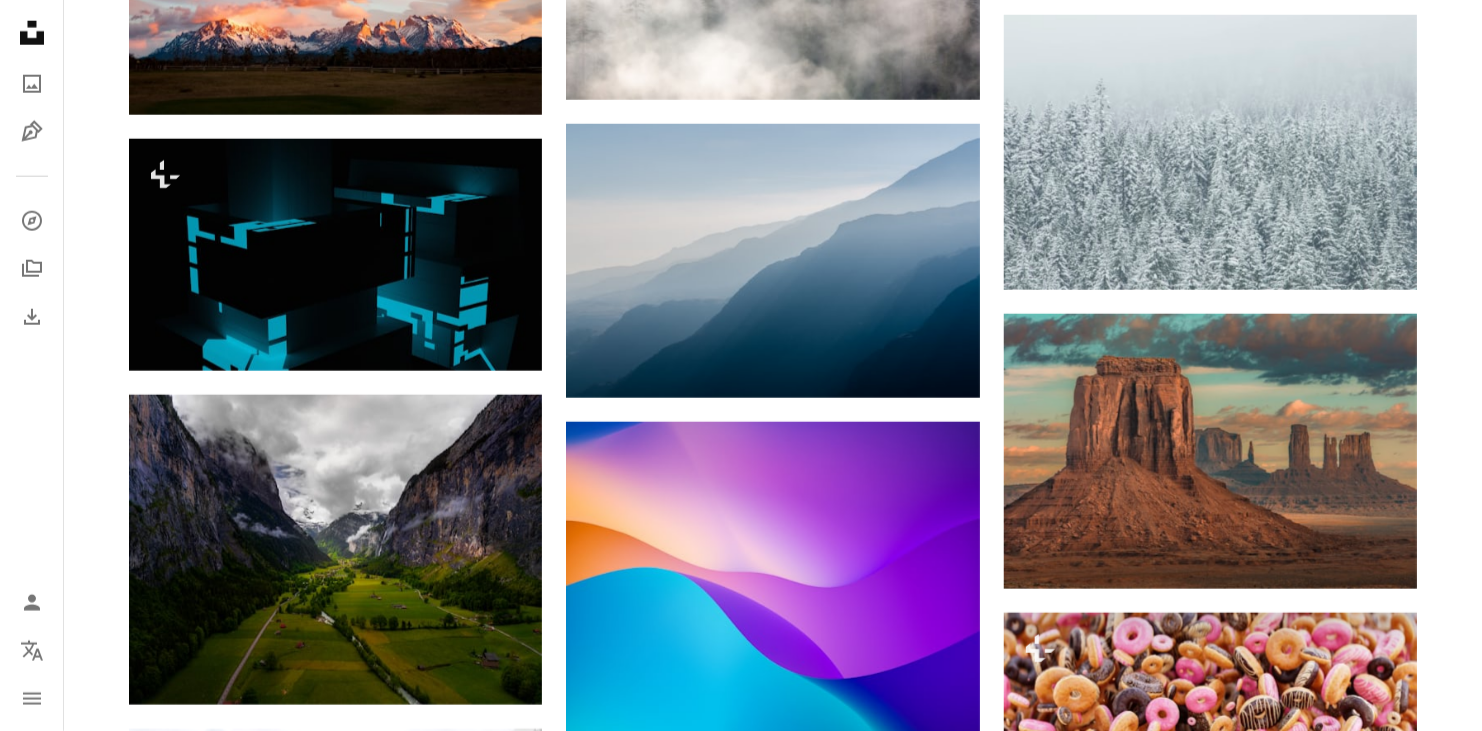 click on "An X shape Premium, ready to use images. Get unlimited access. A plus sign Members-only content added monthly A plus sign Unlimited royalty-free downloads A plus sign Illustrations  New A plus sign Enhanced legal protections yearly 66%  off monthly $12   $4 USD per month * Get  Unsplash+ * When paid annually, billed upfront  $48 Taxes where applicable. Renews automatically. Cancel anytime." at bounding box center [741, 4042] 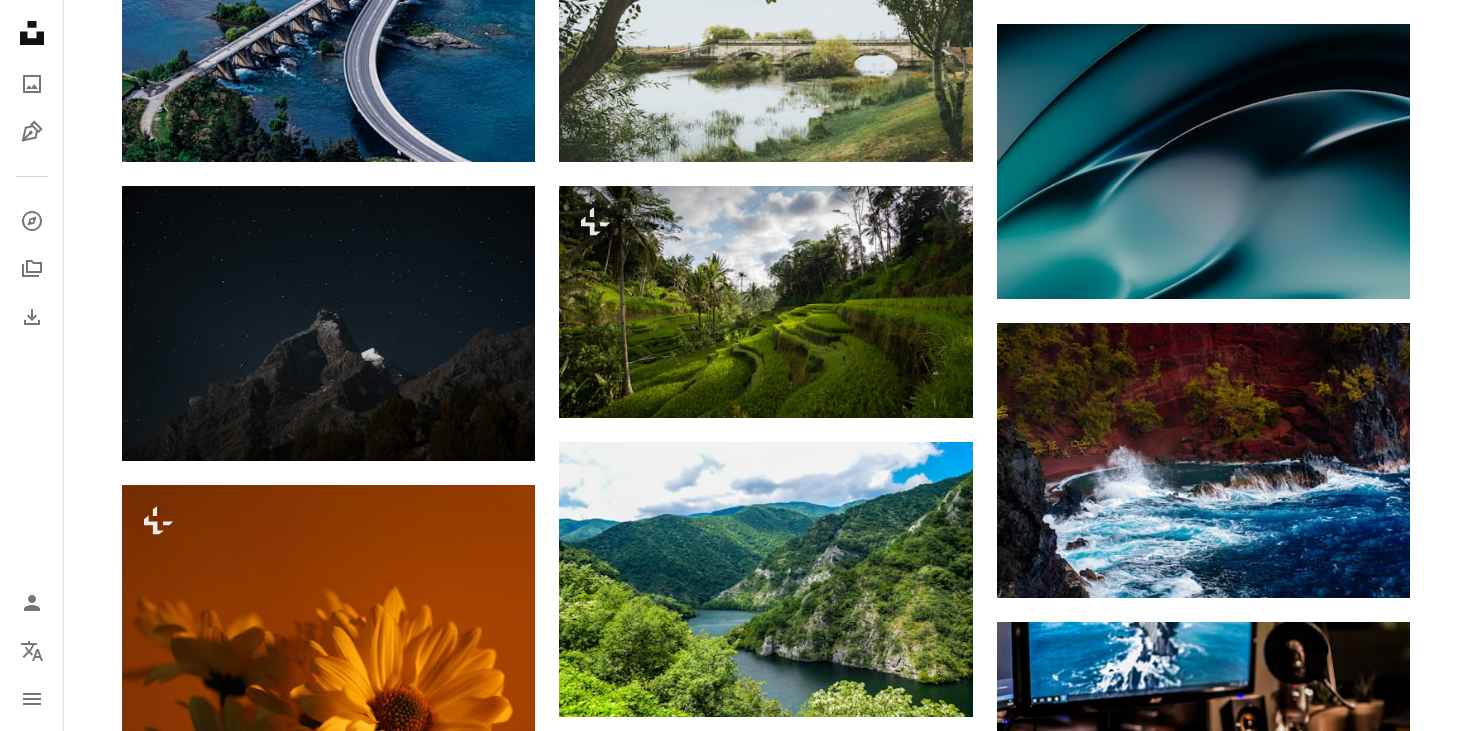 scroll, scrollTop: 30144, scrollLeft: 0, axis: vertical 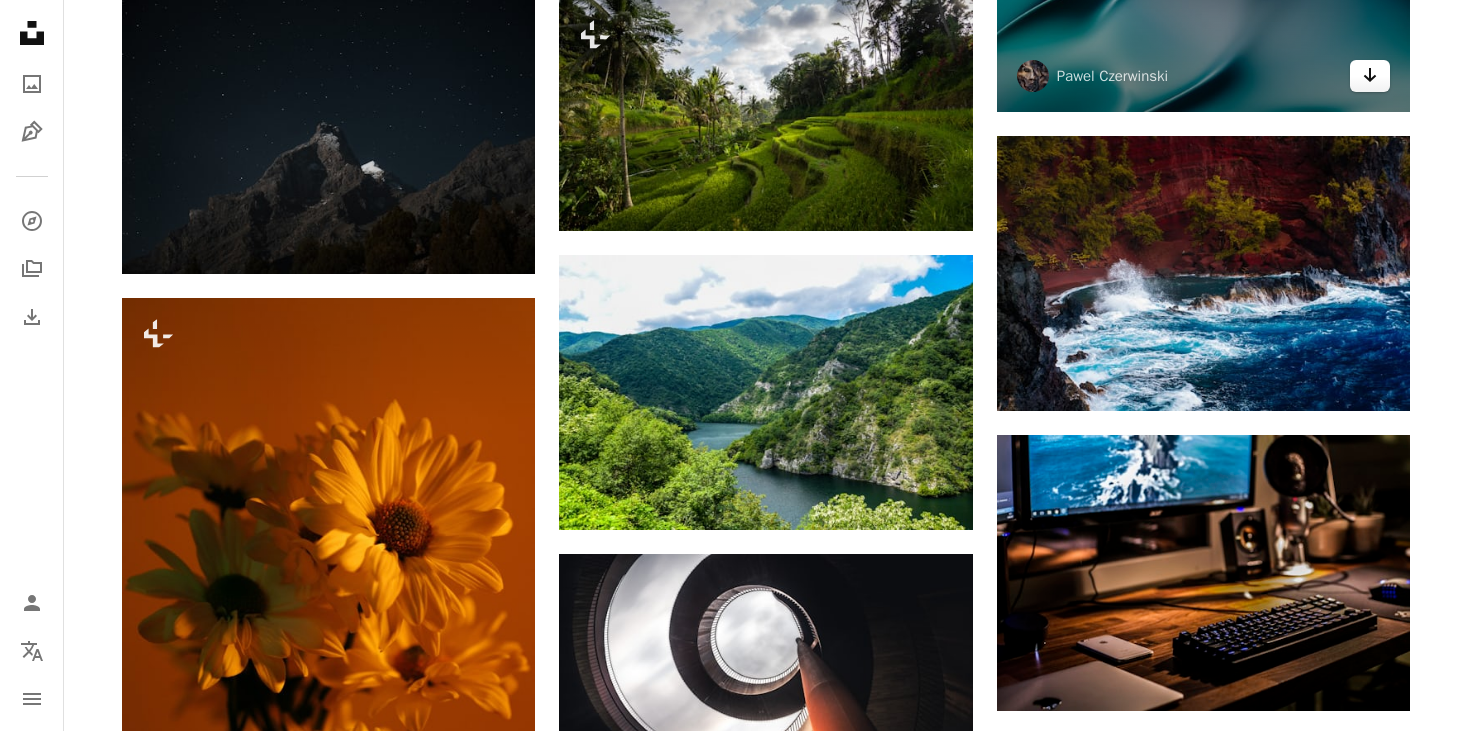 click on "Arrow pointing down" 